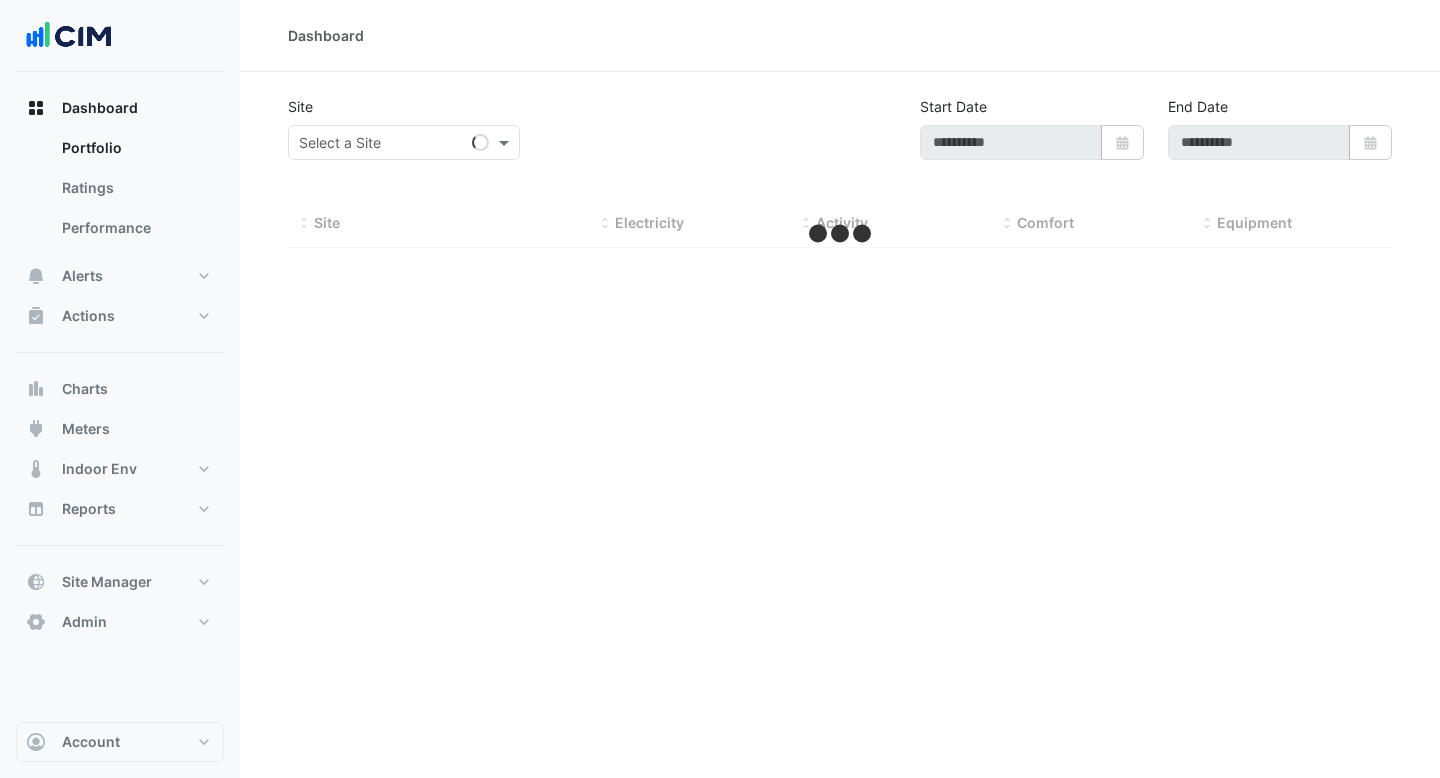 scroll, scrollTop: 0, scrollLeft: 0, axis: both 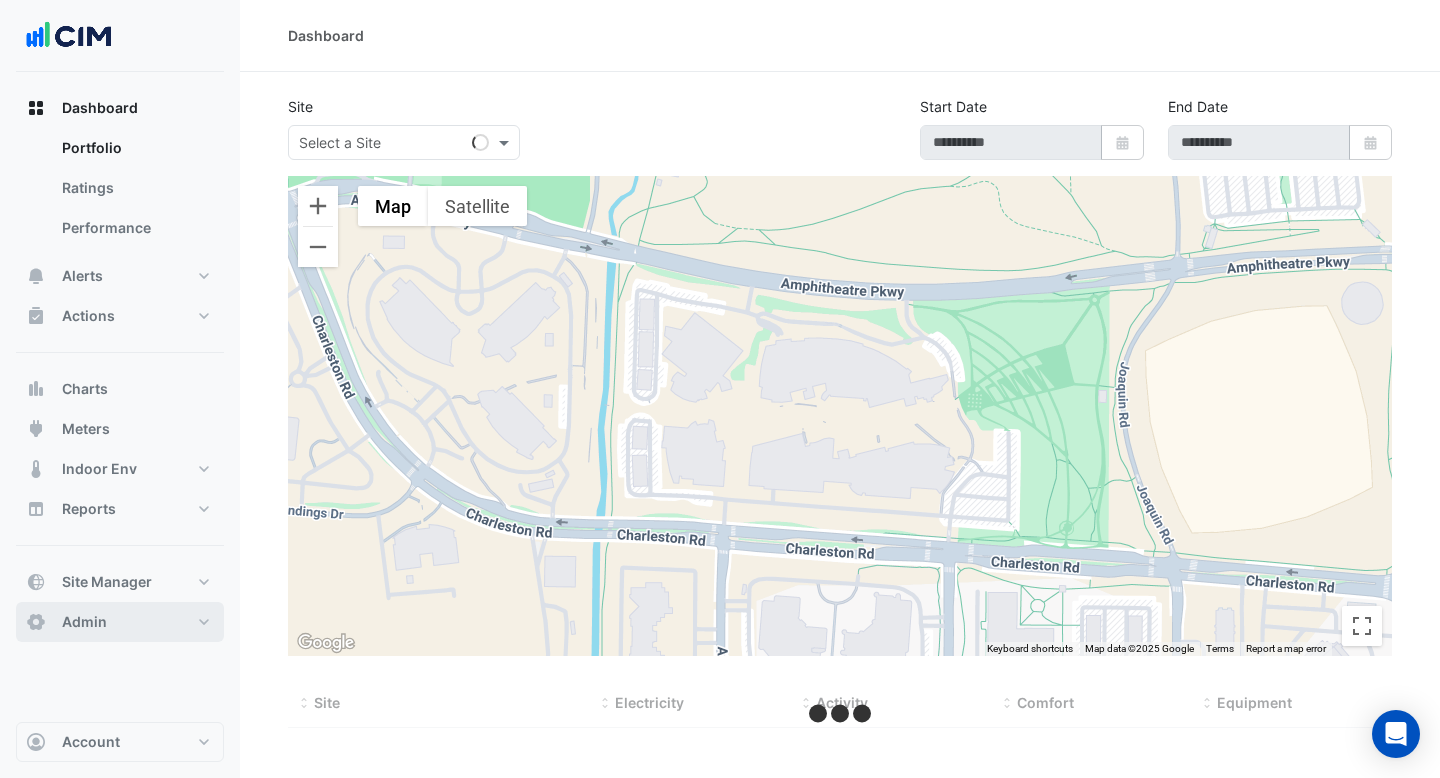 click on "Admin" at bounding box center (120, 622) 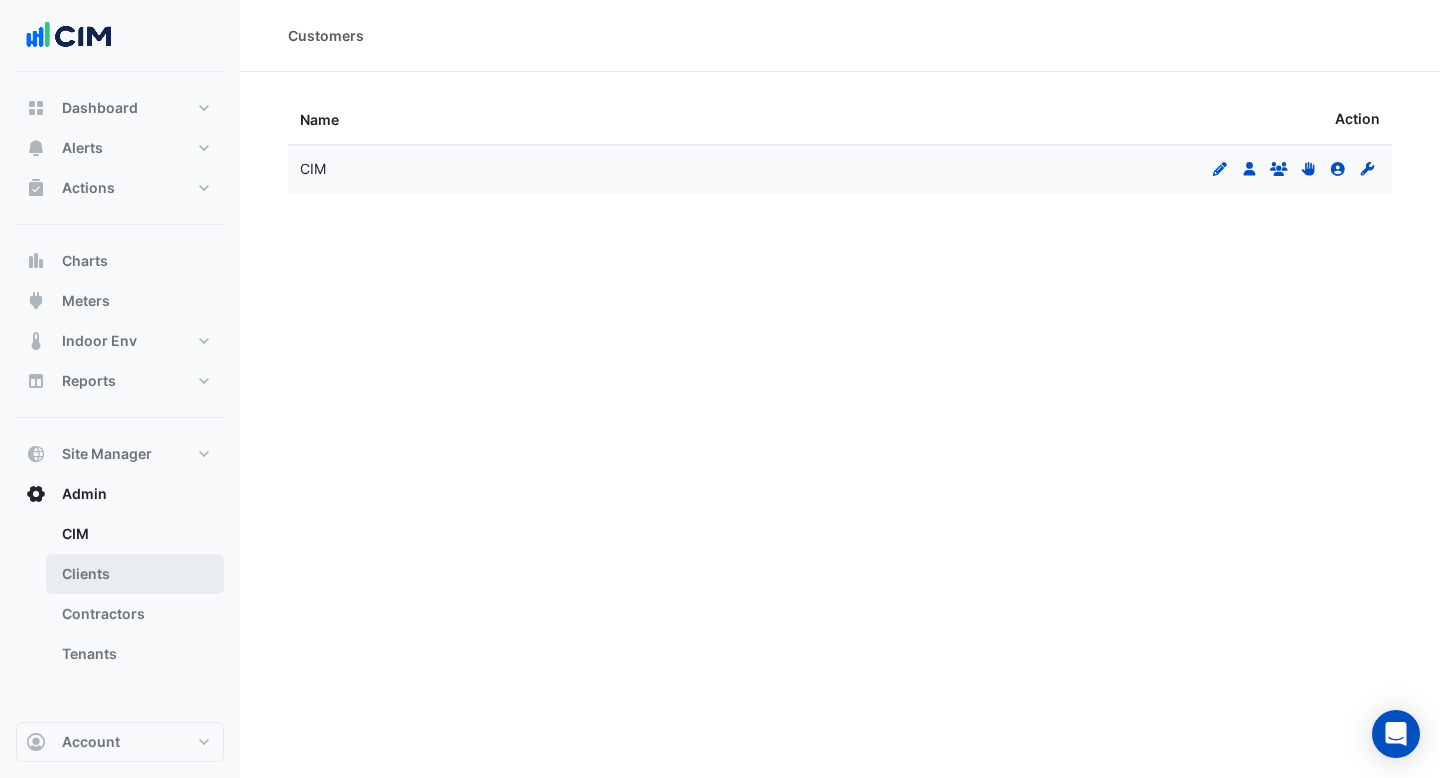 click on "Clients" at bounding box center [135, 574] 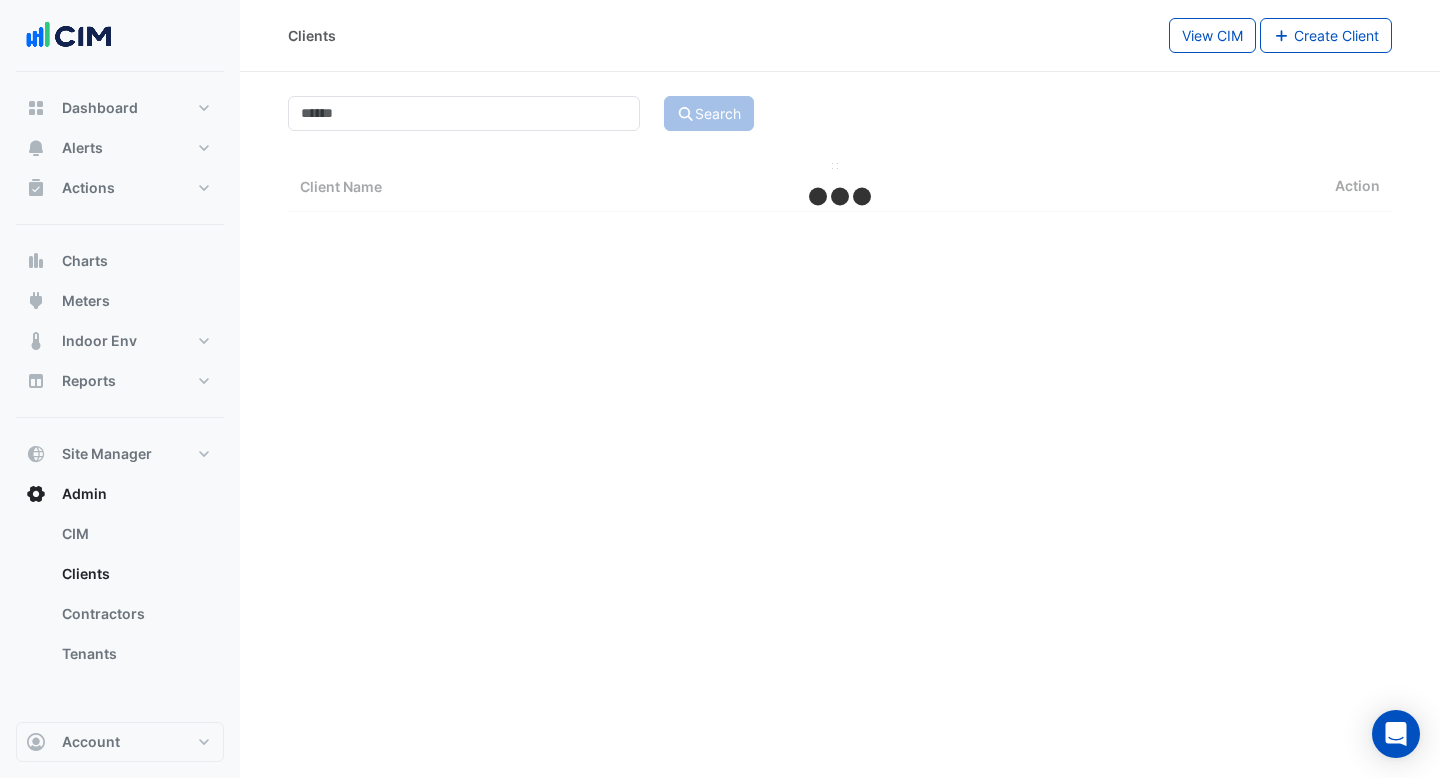 select on "***" 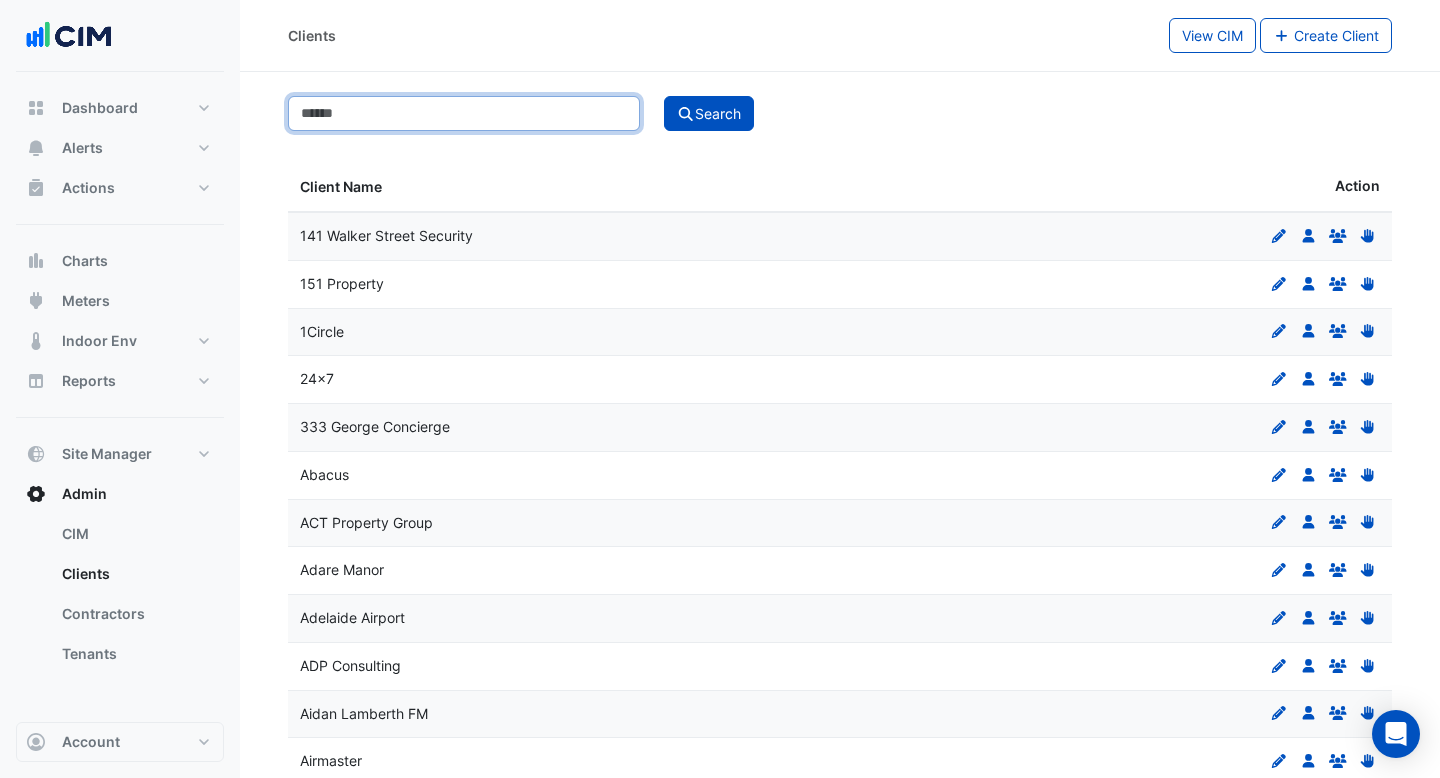 click 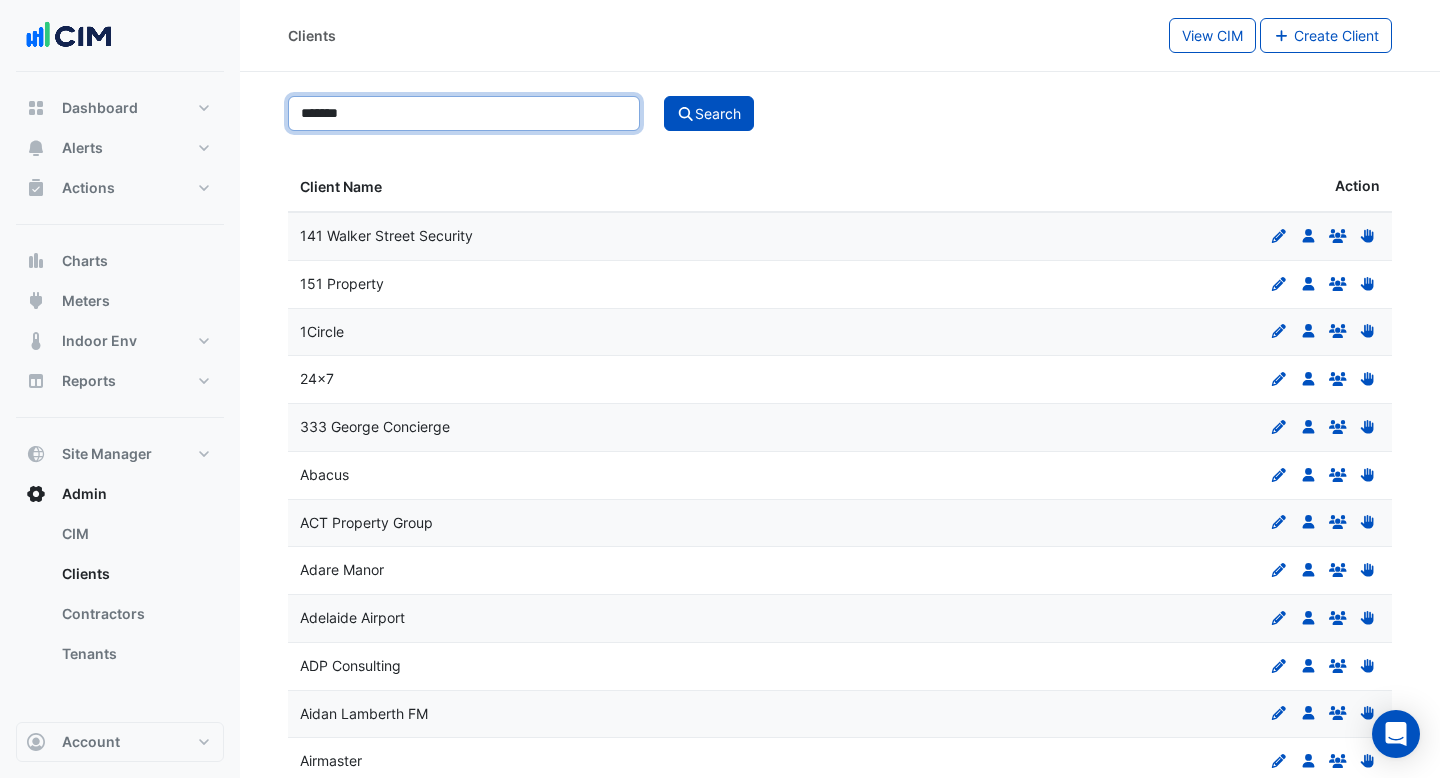 click on "Search" 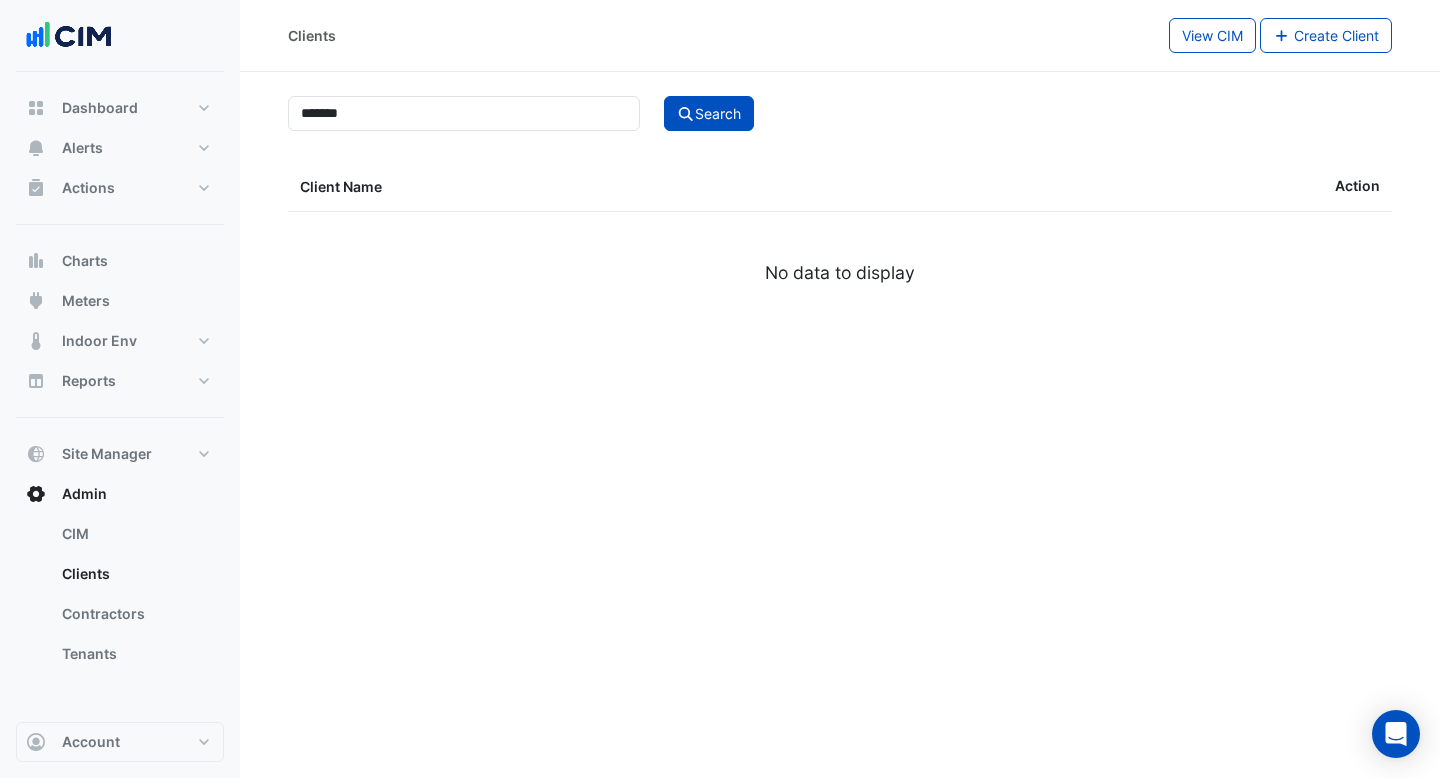 click on "*******
Search
Client Name
Action
No data to display" 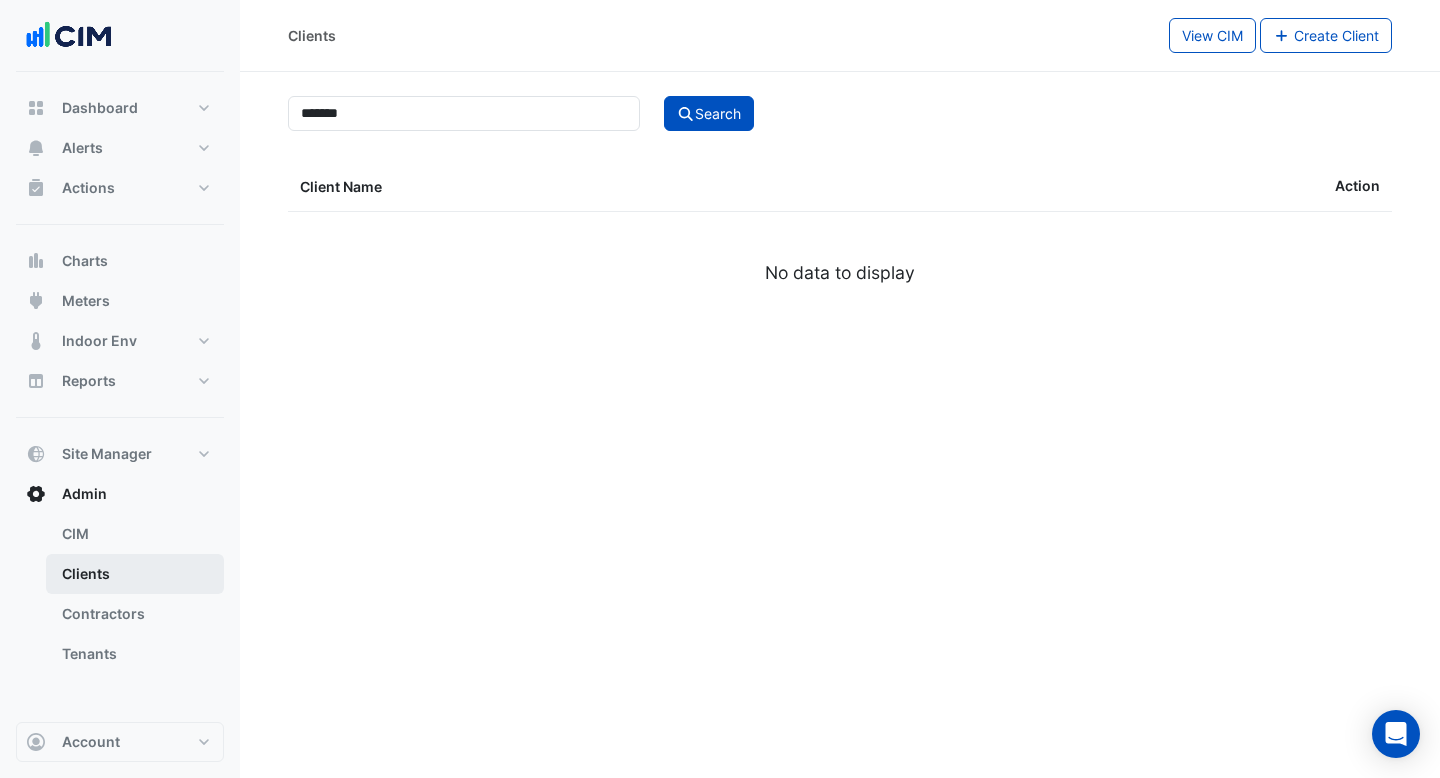 click on "Clients" at bounding box center (135, 574) 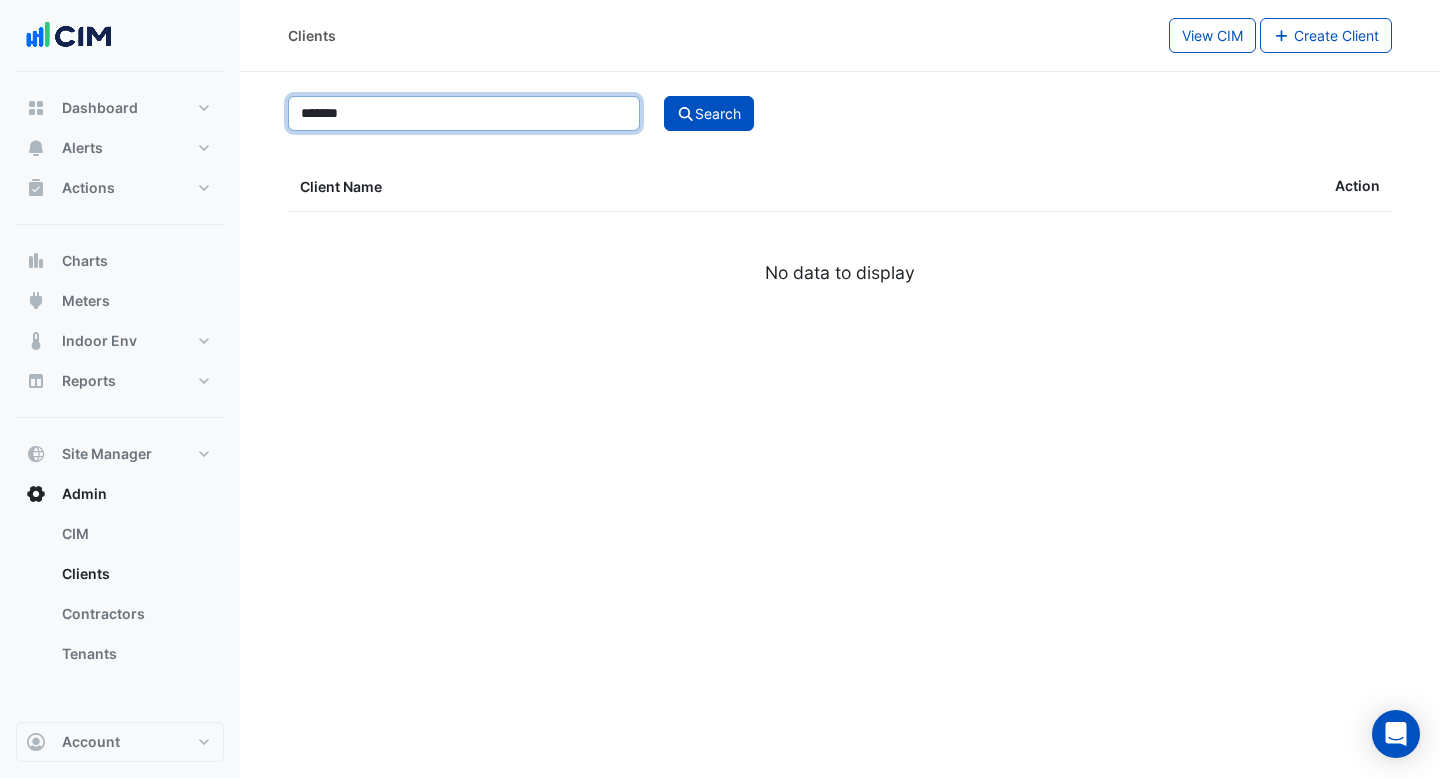 click on "*******" 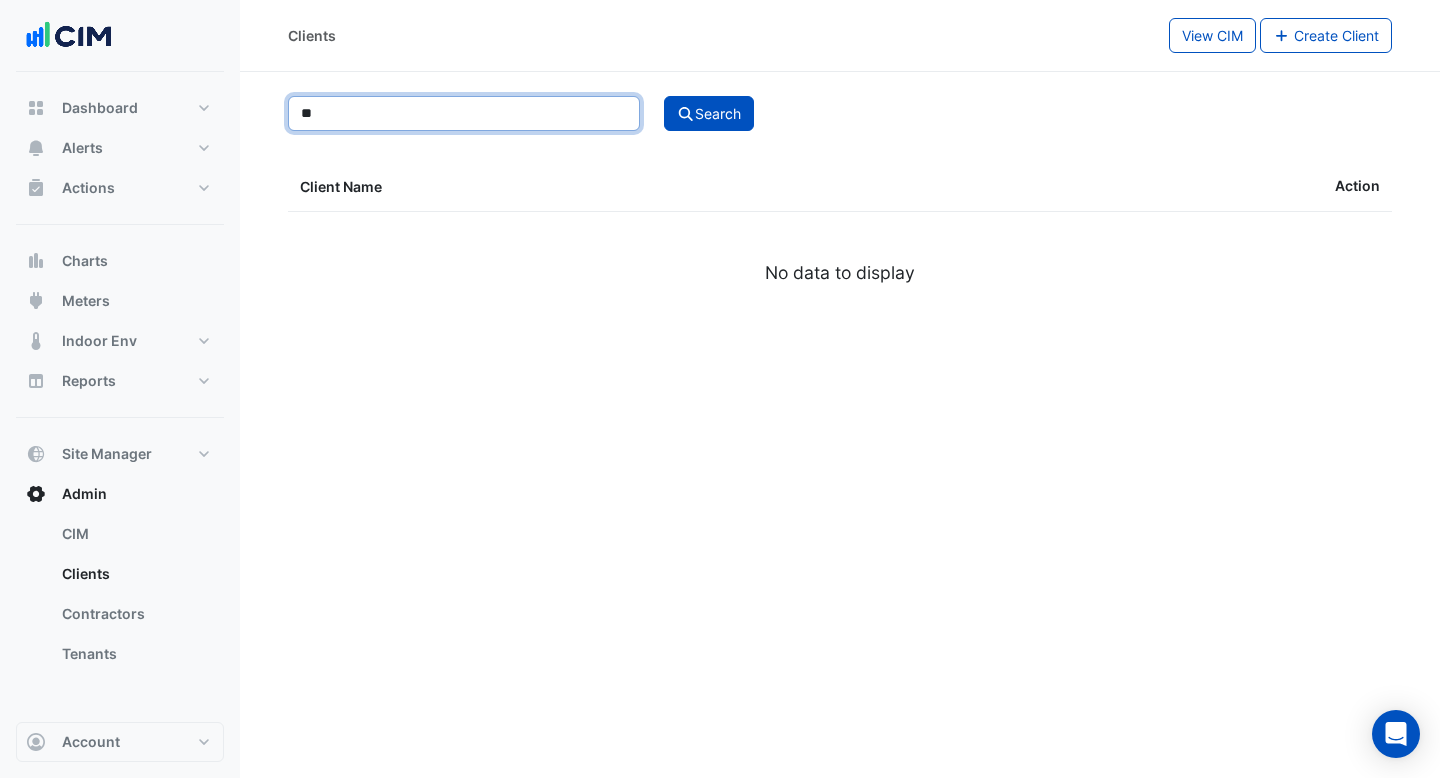 type on "*" 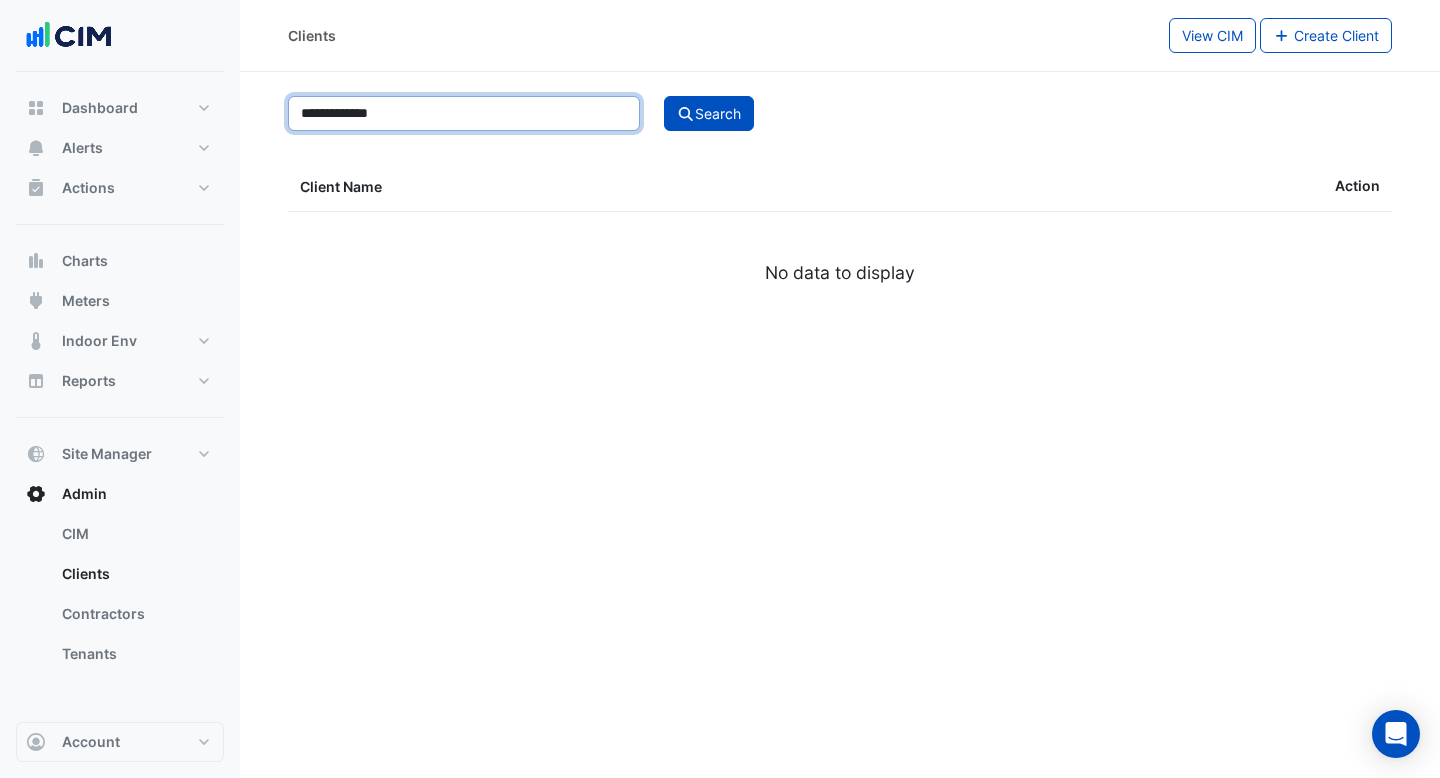 type on "**********" 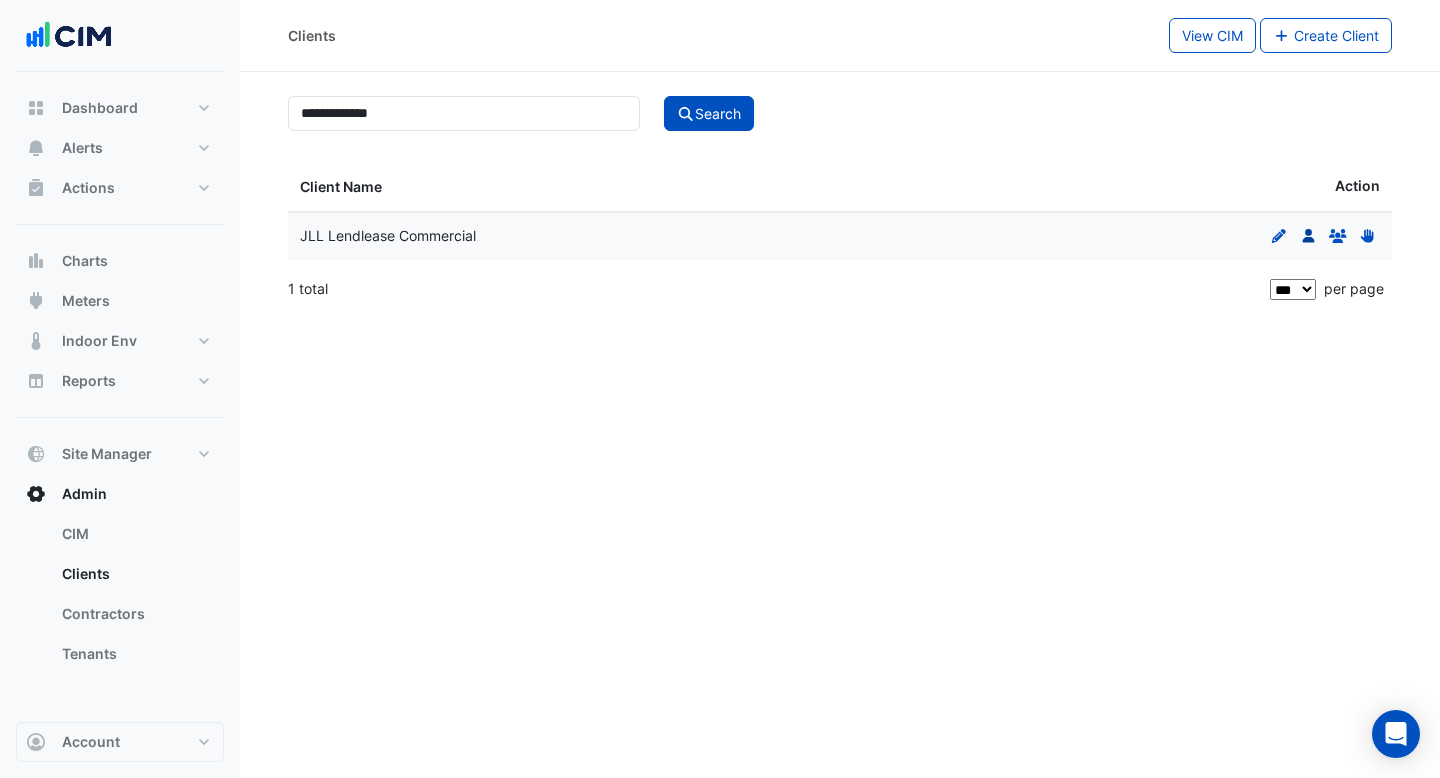 click on "Users" 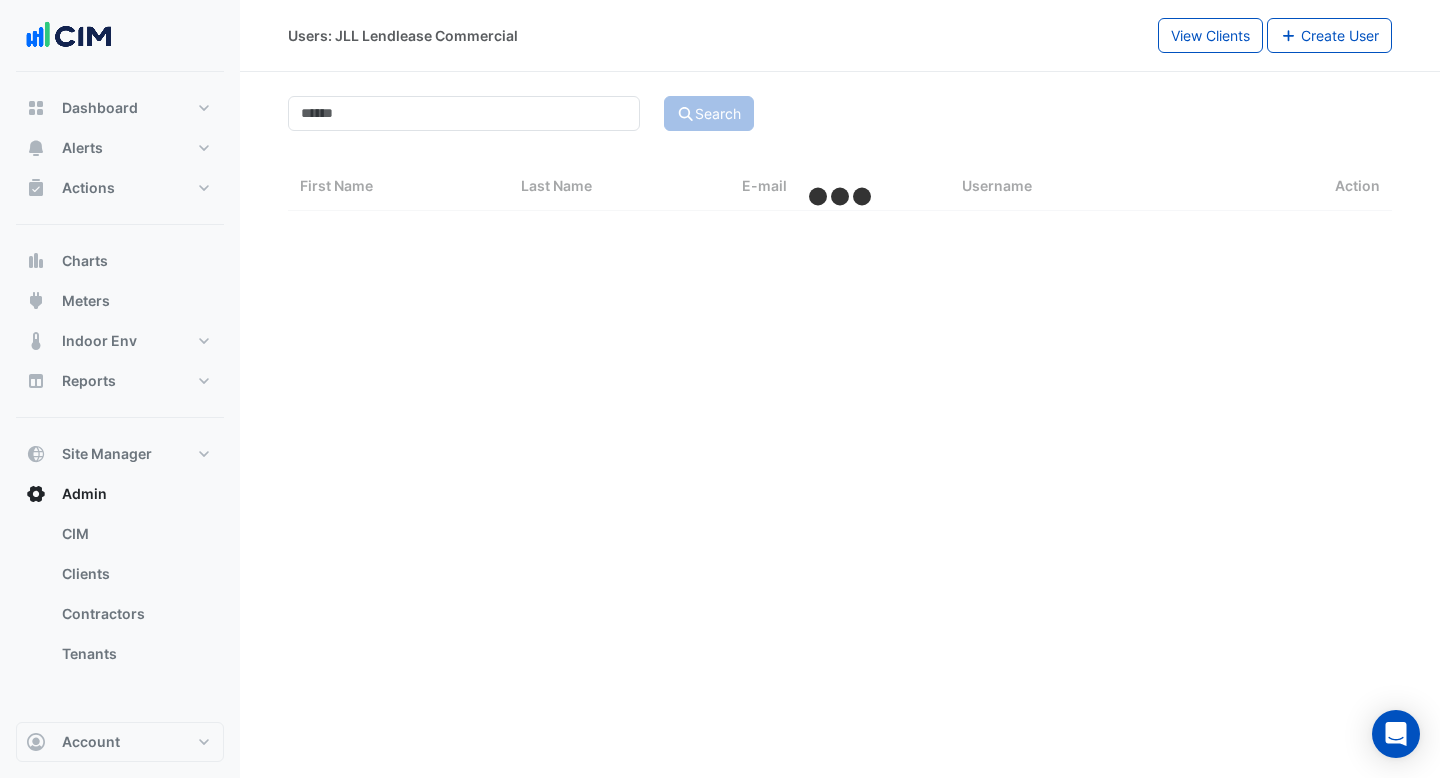 select on "***" 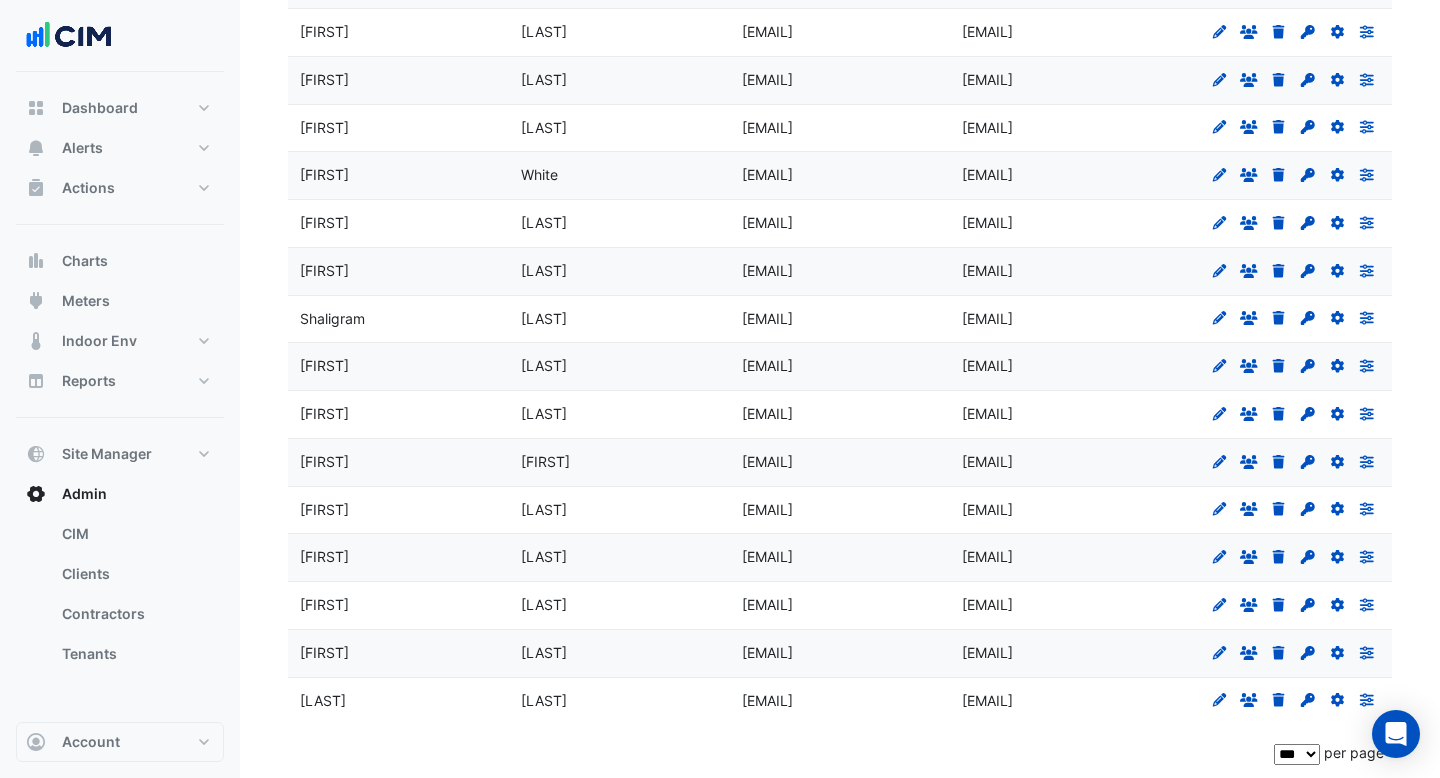 scroll, scrollTop: 2557, scrollLeft: 0, axis: vertical 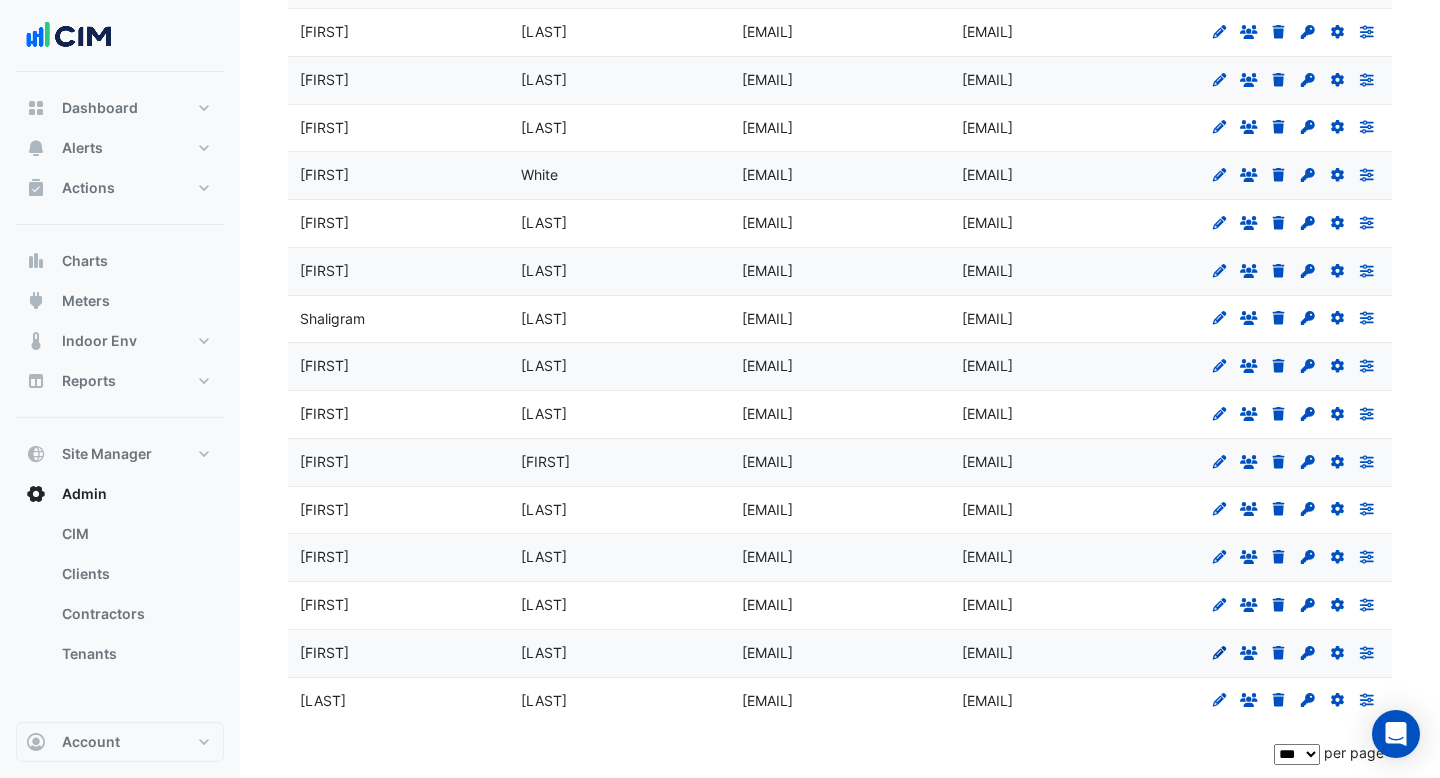 click on "Edit" 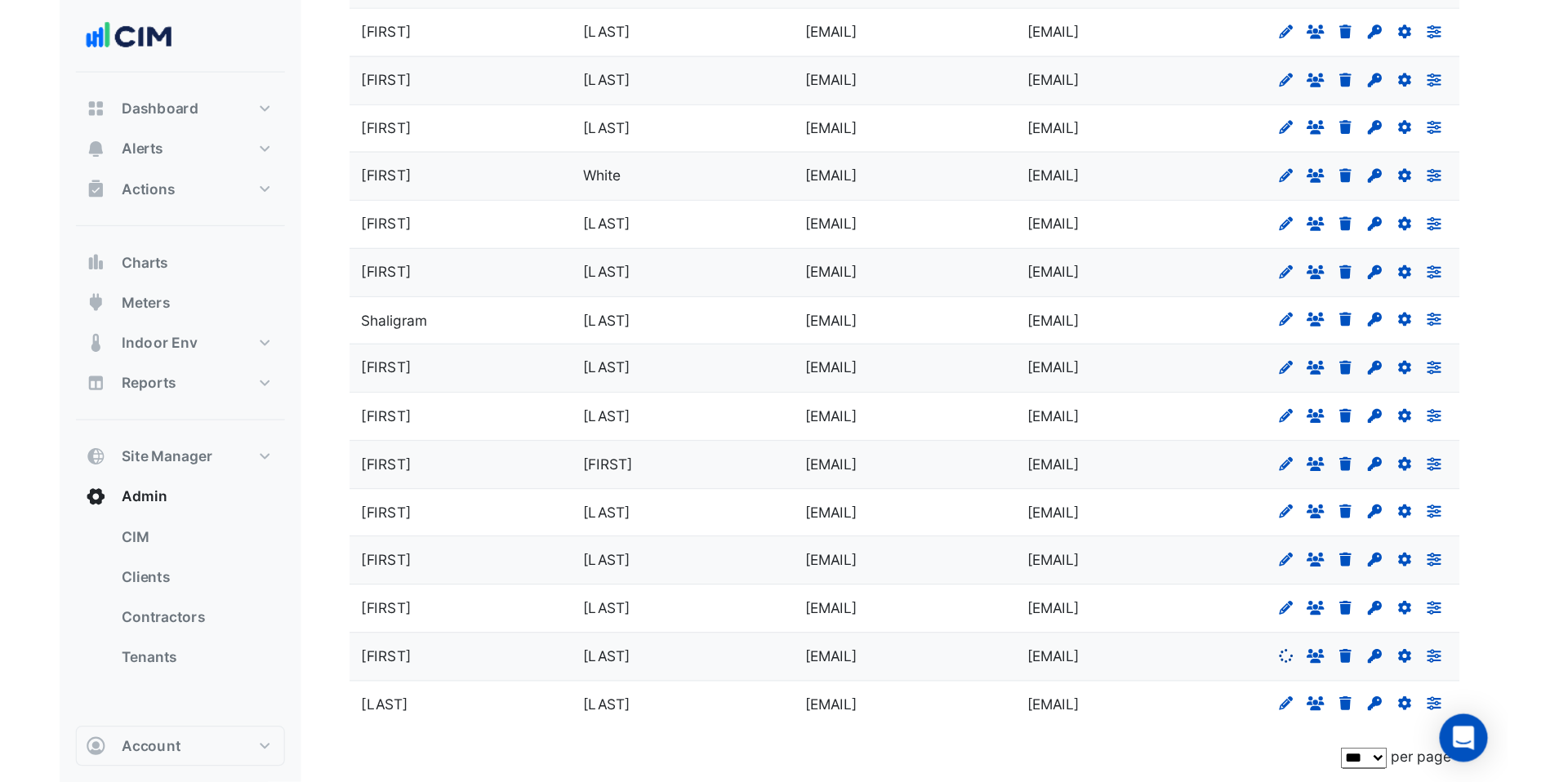 scroll, scrollTop: 0, scrollLeft: 0, axis: both 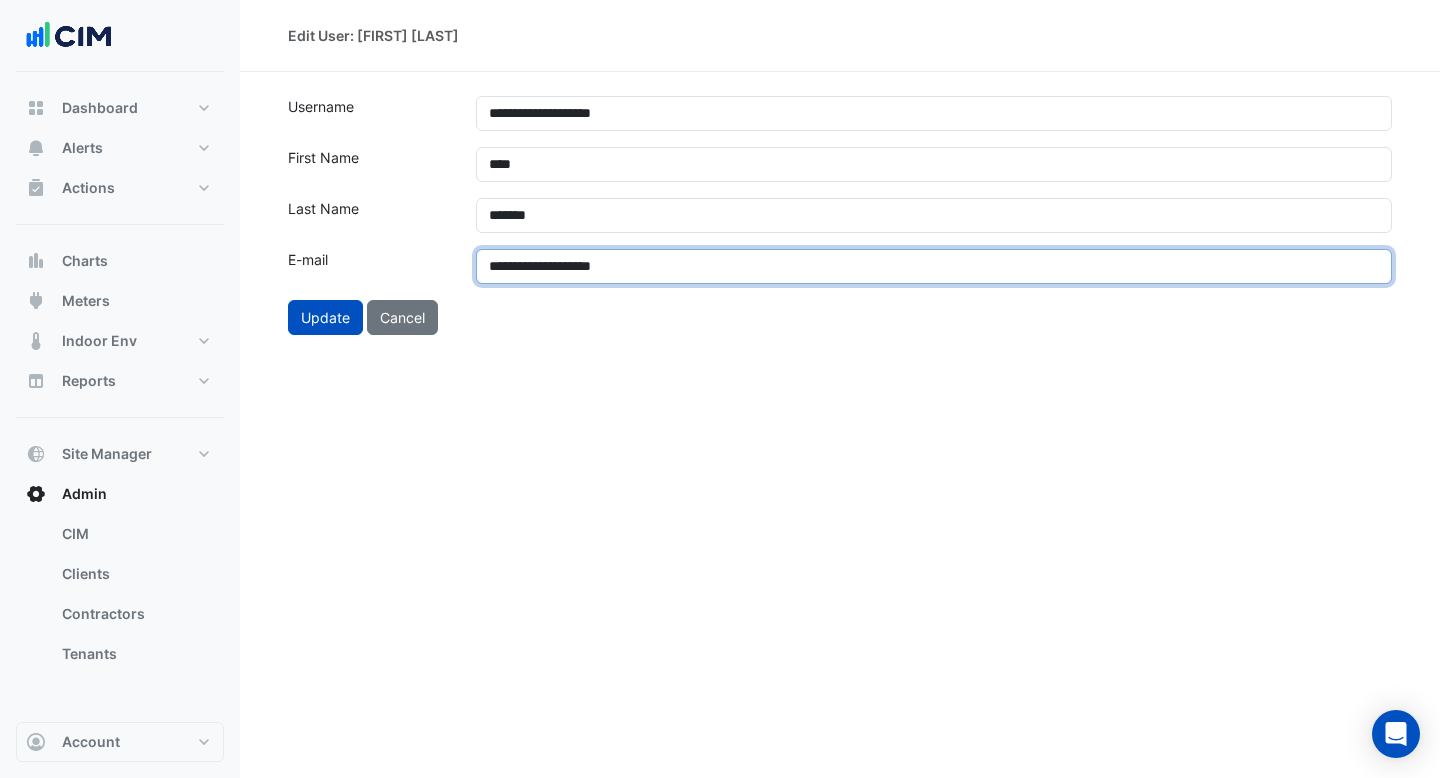 drag, startPoint x: 613, startPoint y: 272, endPoint x: 447, endPoint y: 254, distance: 166.97305 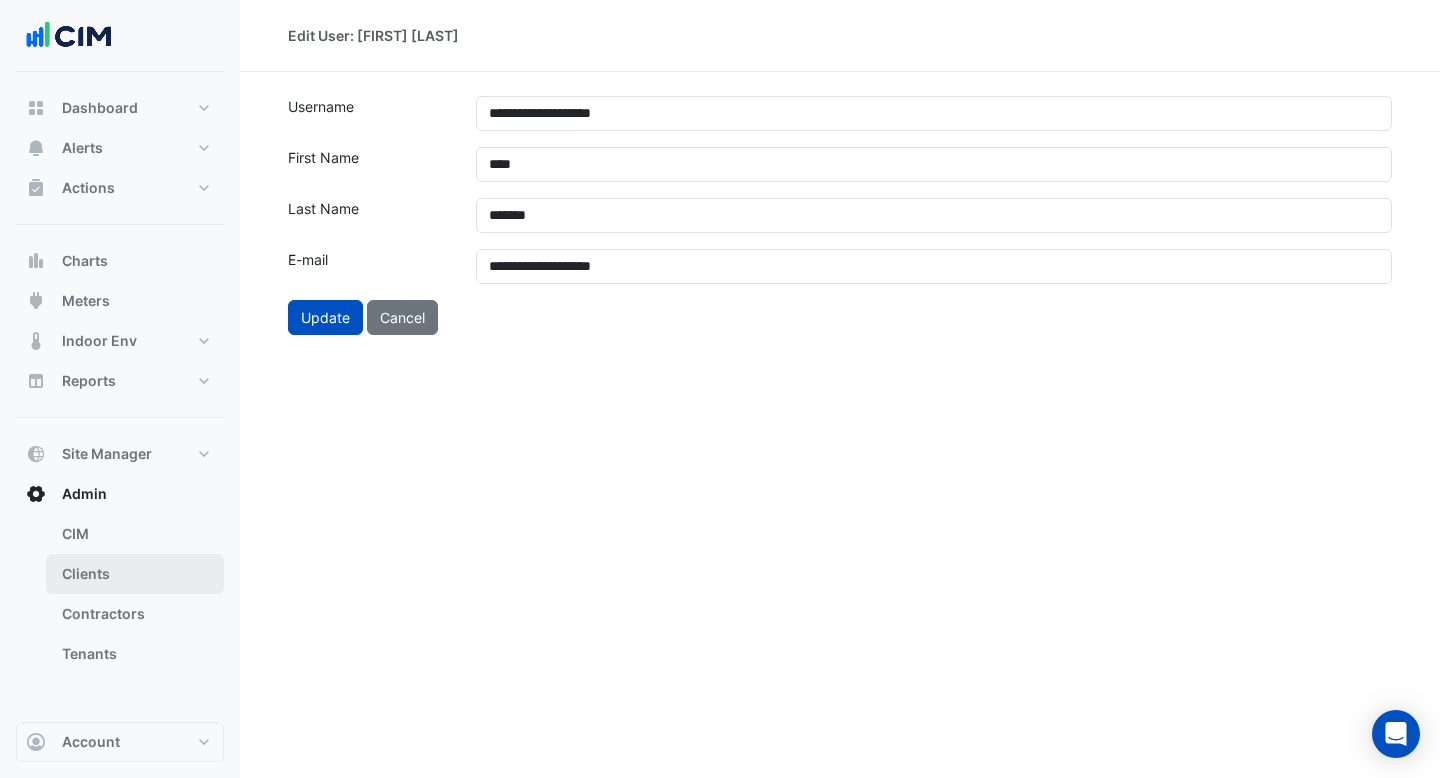 click on "Clients" at bounding box center (135, 574) 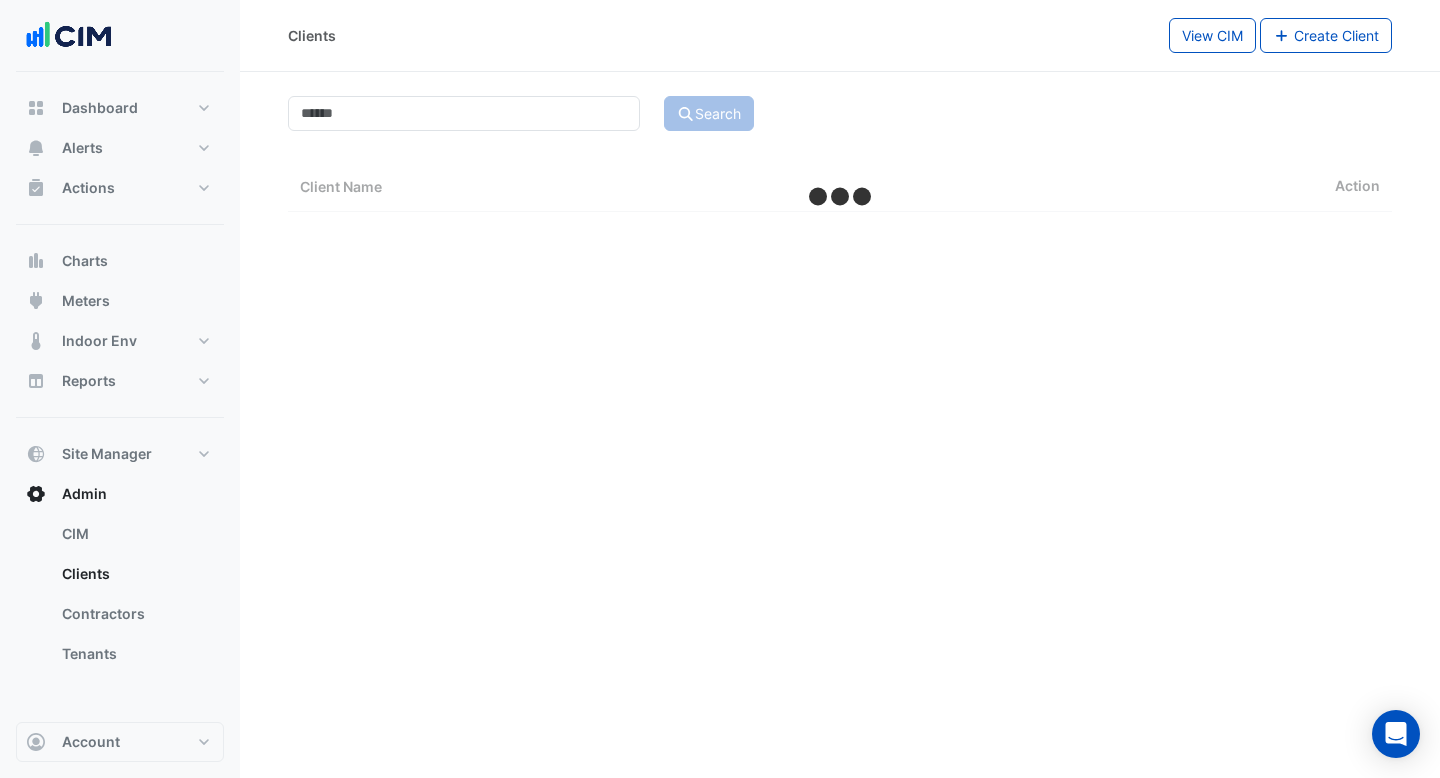 select on "***" 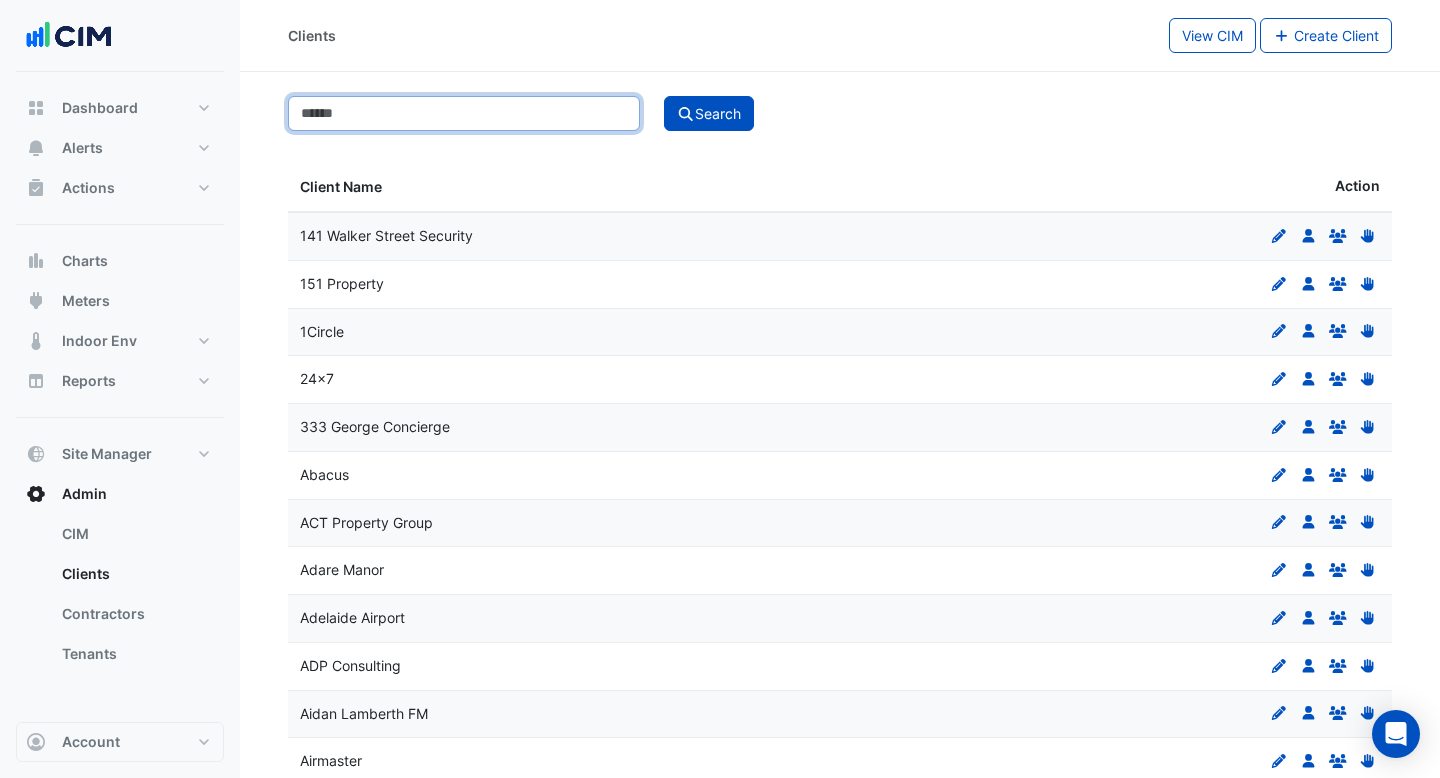 click 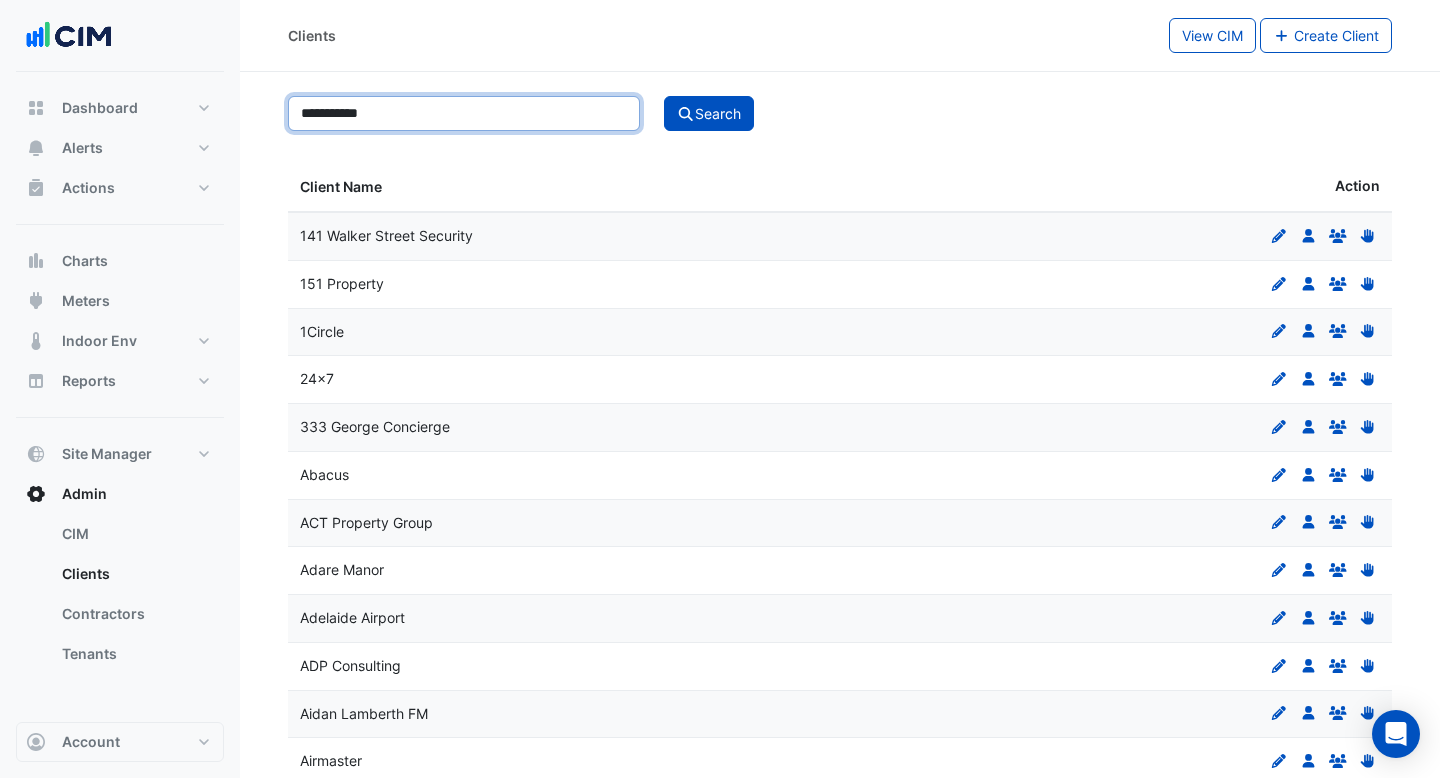 type on "**********" 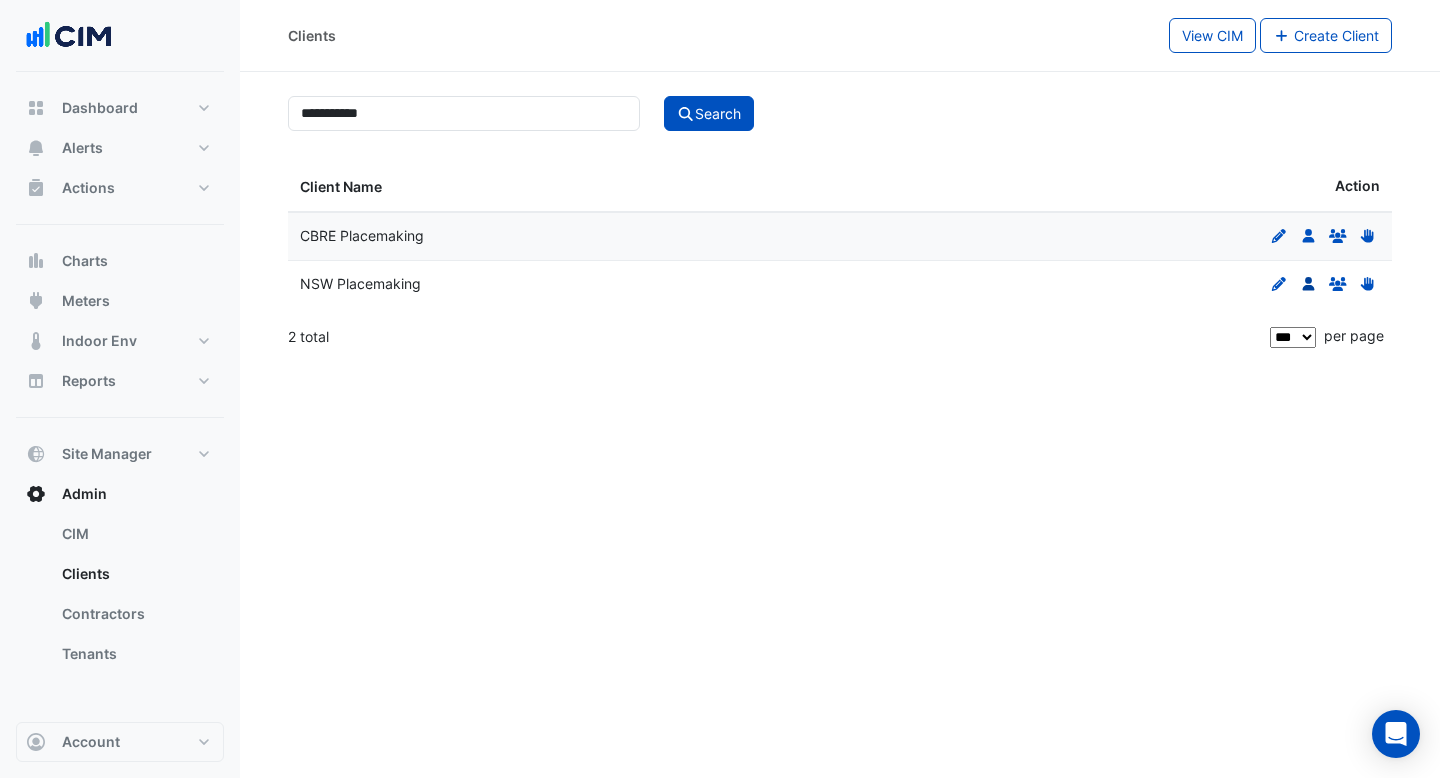 click on "Users" 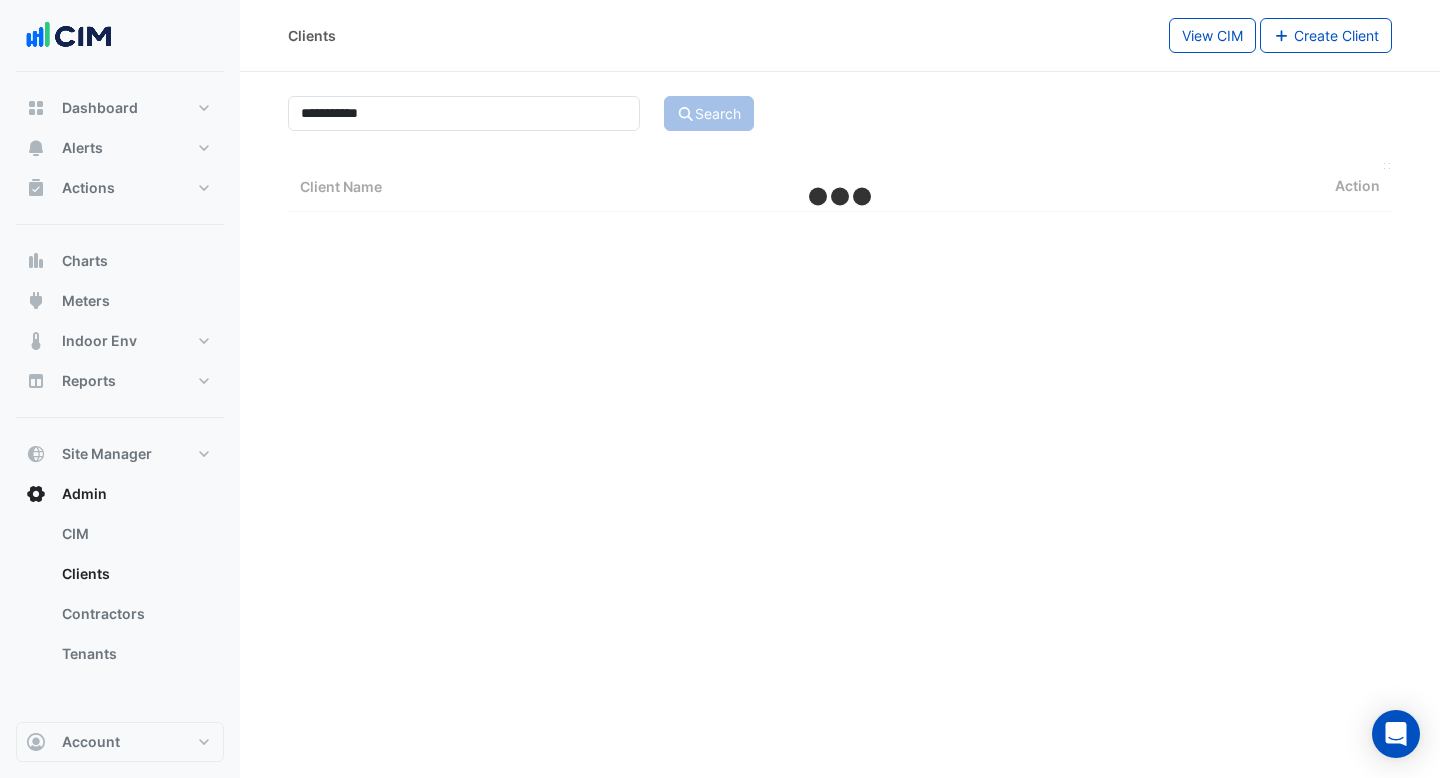select on "***" 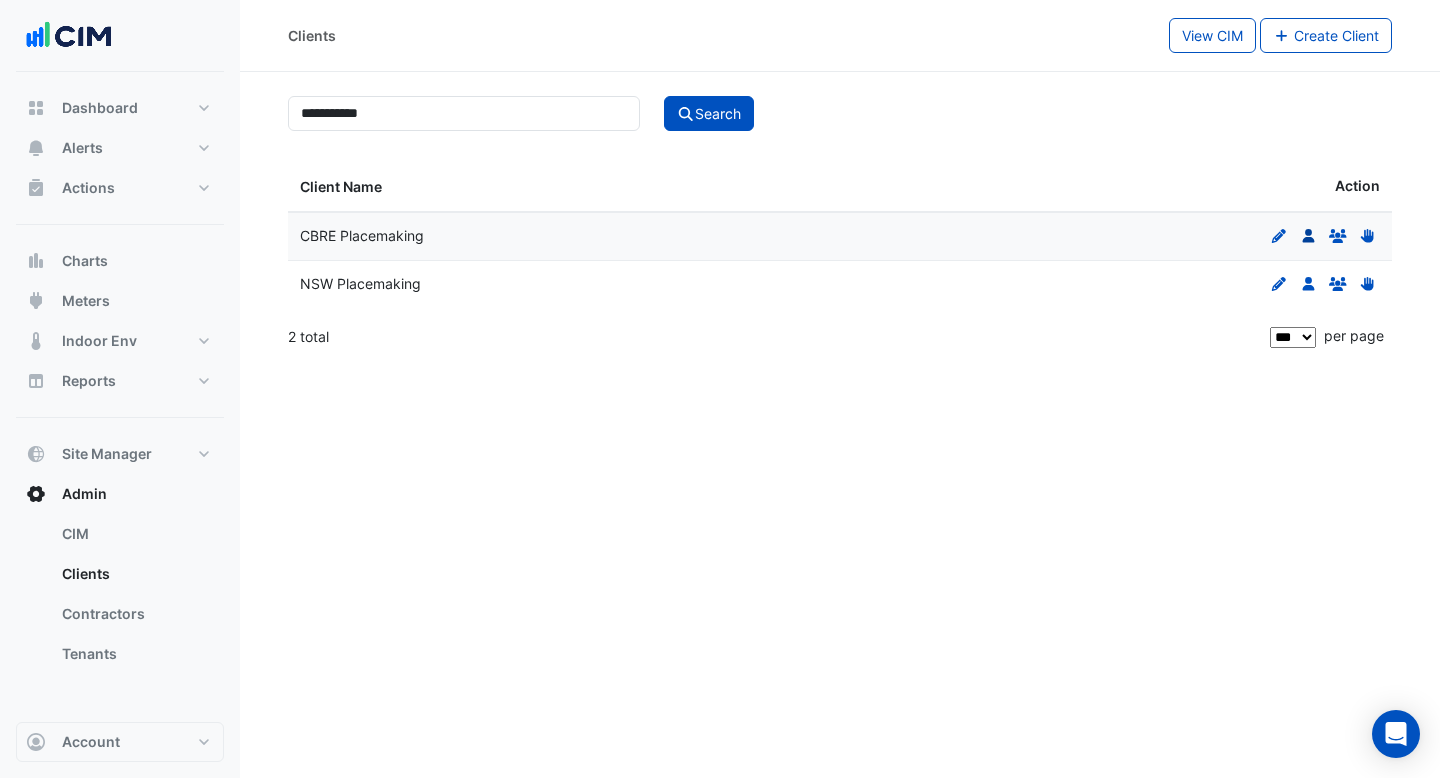 click 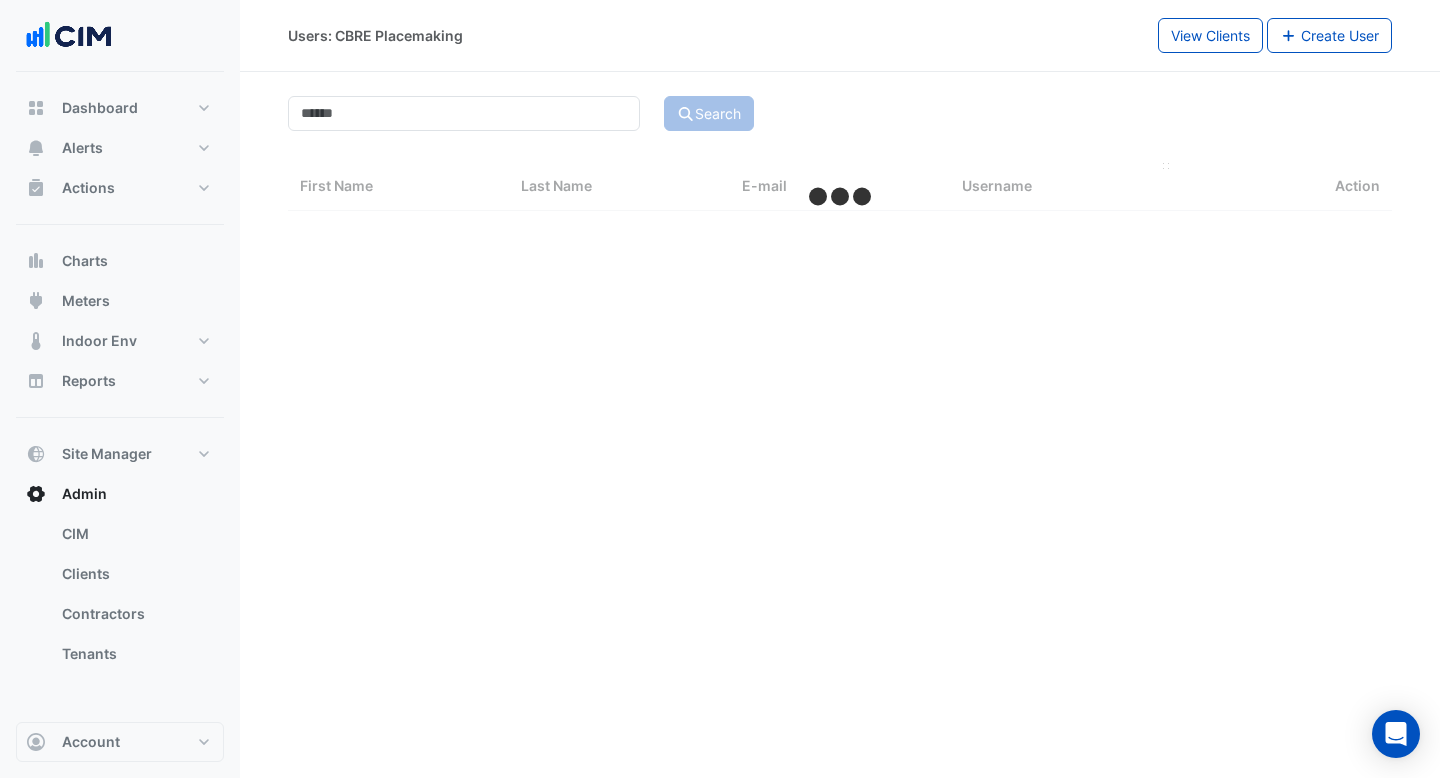select on "***" 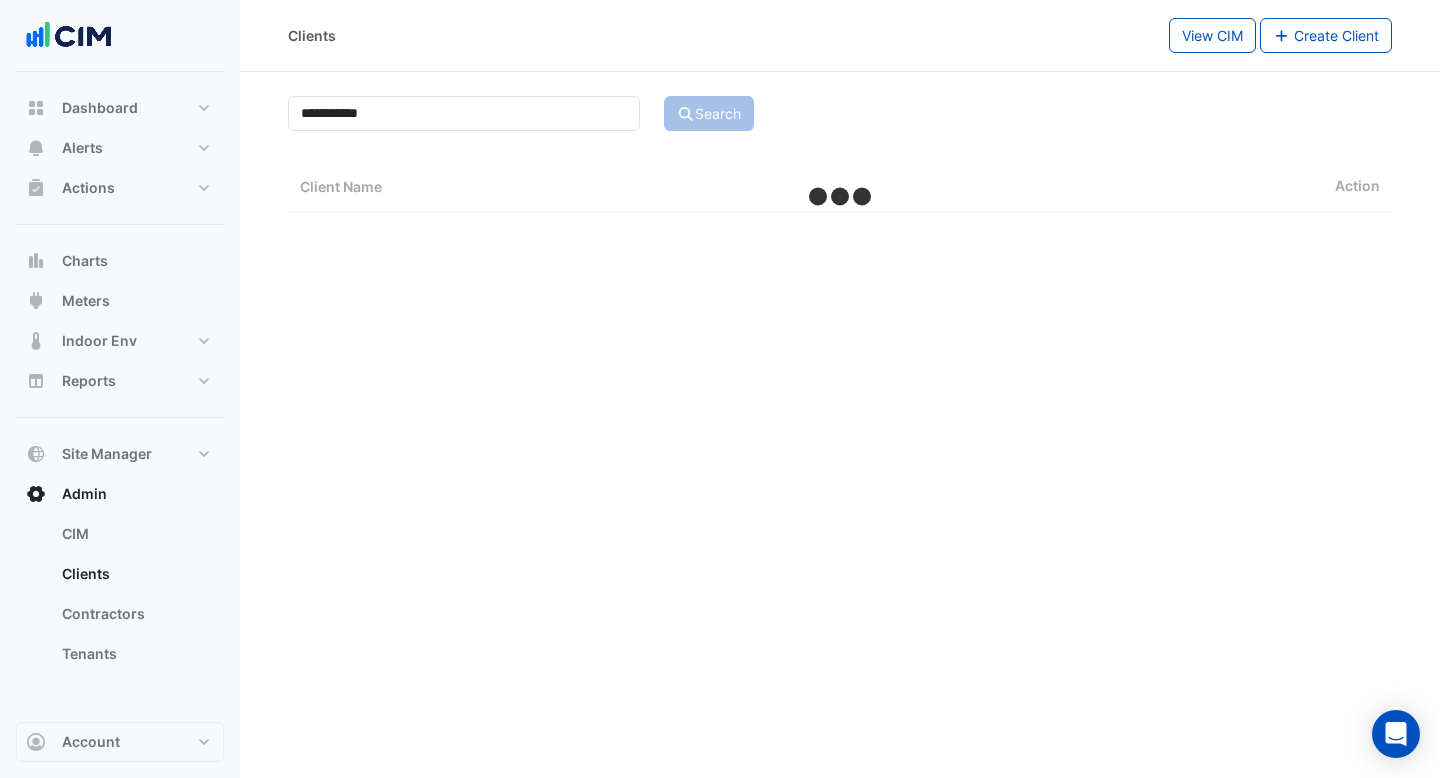 select on "***" 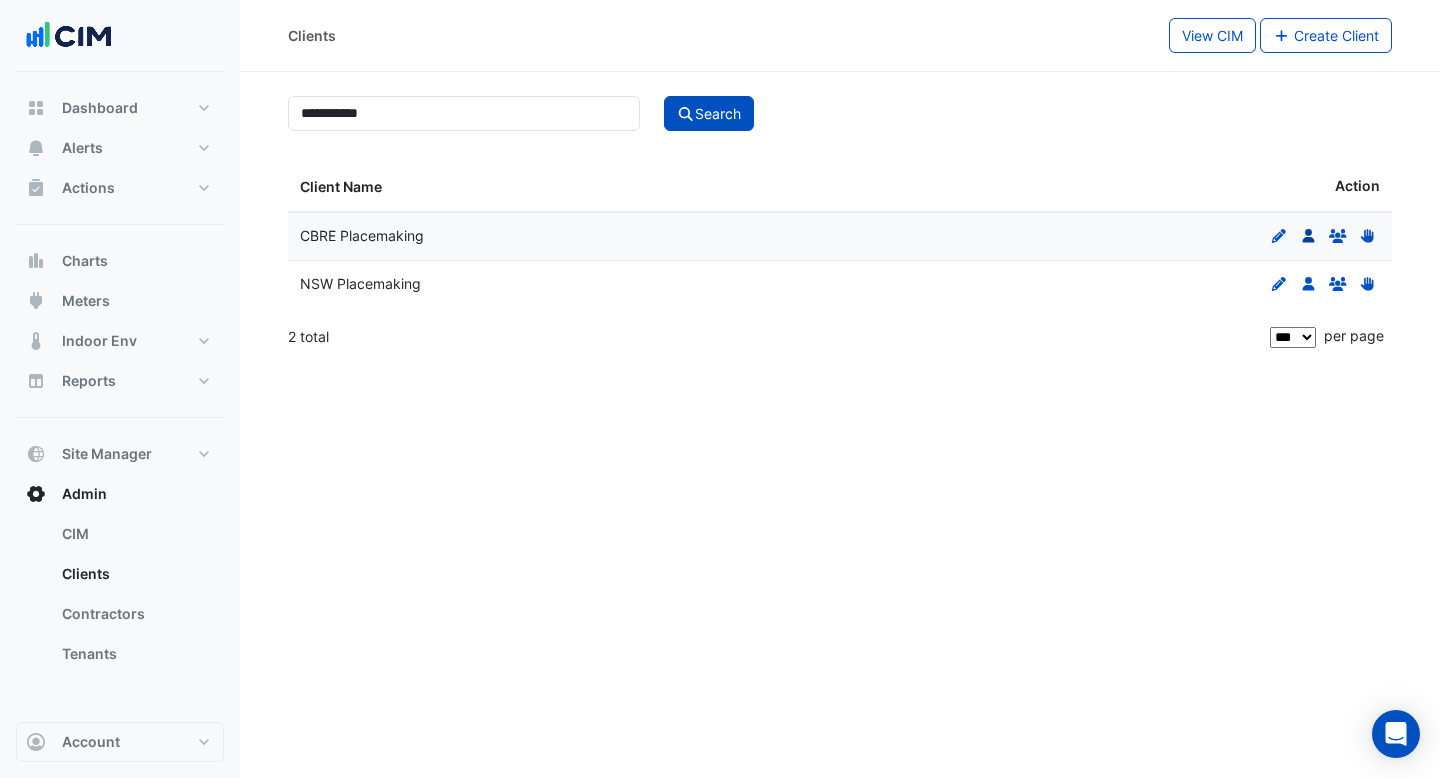 click on "Users" 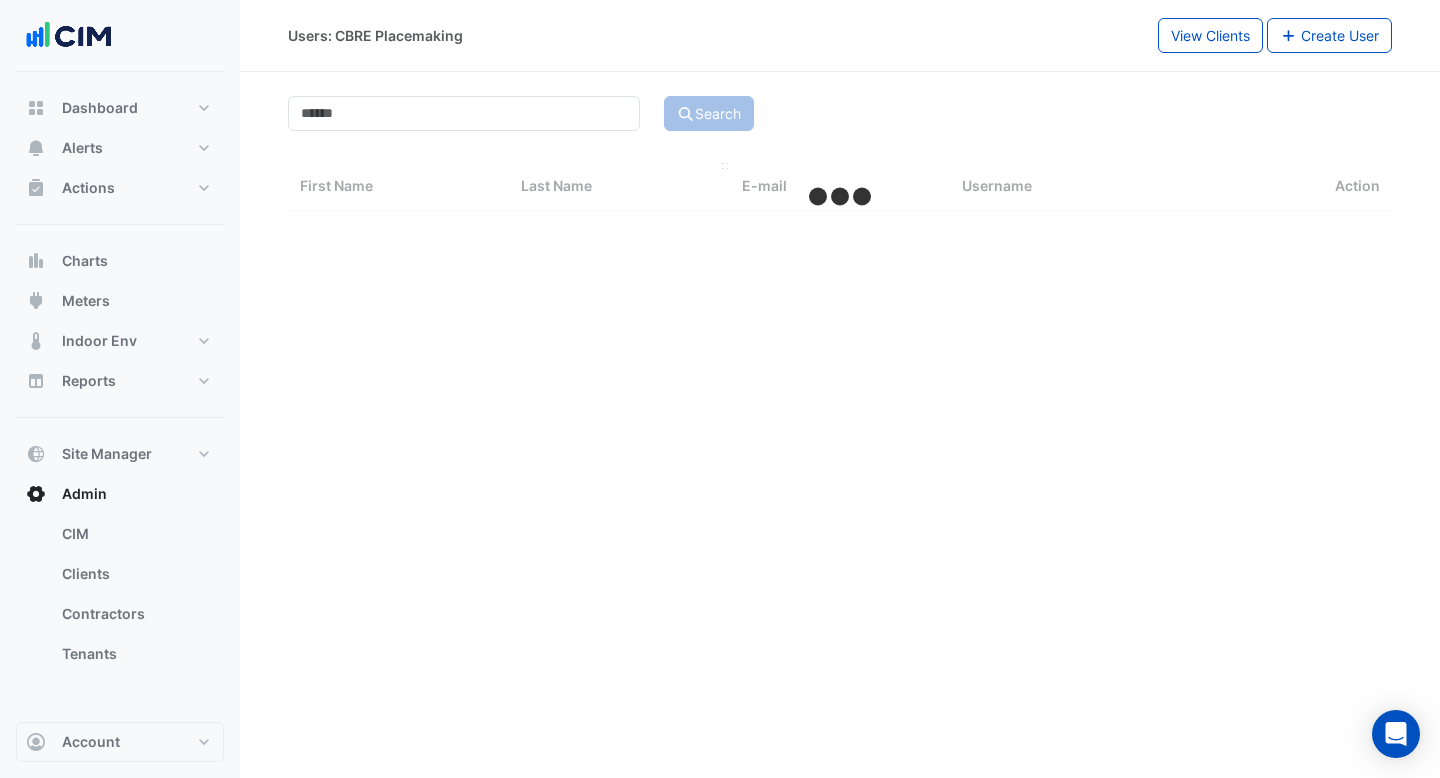 select on "***" 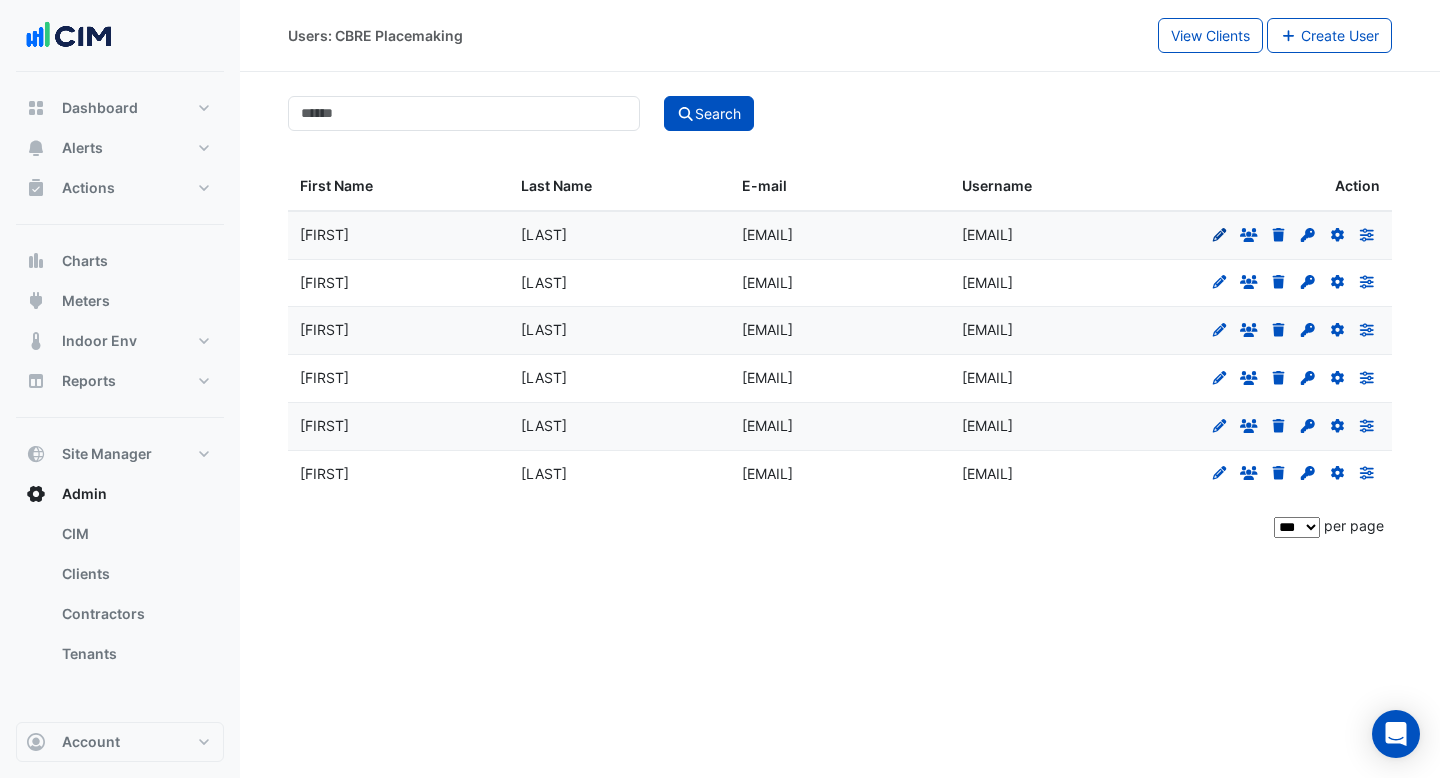 click on "Edit" 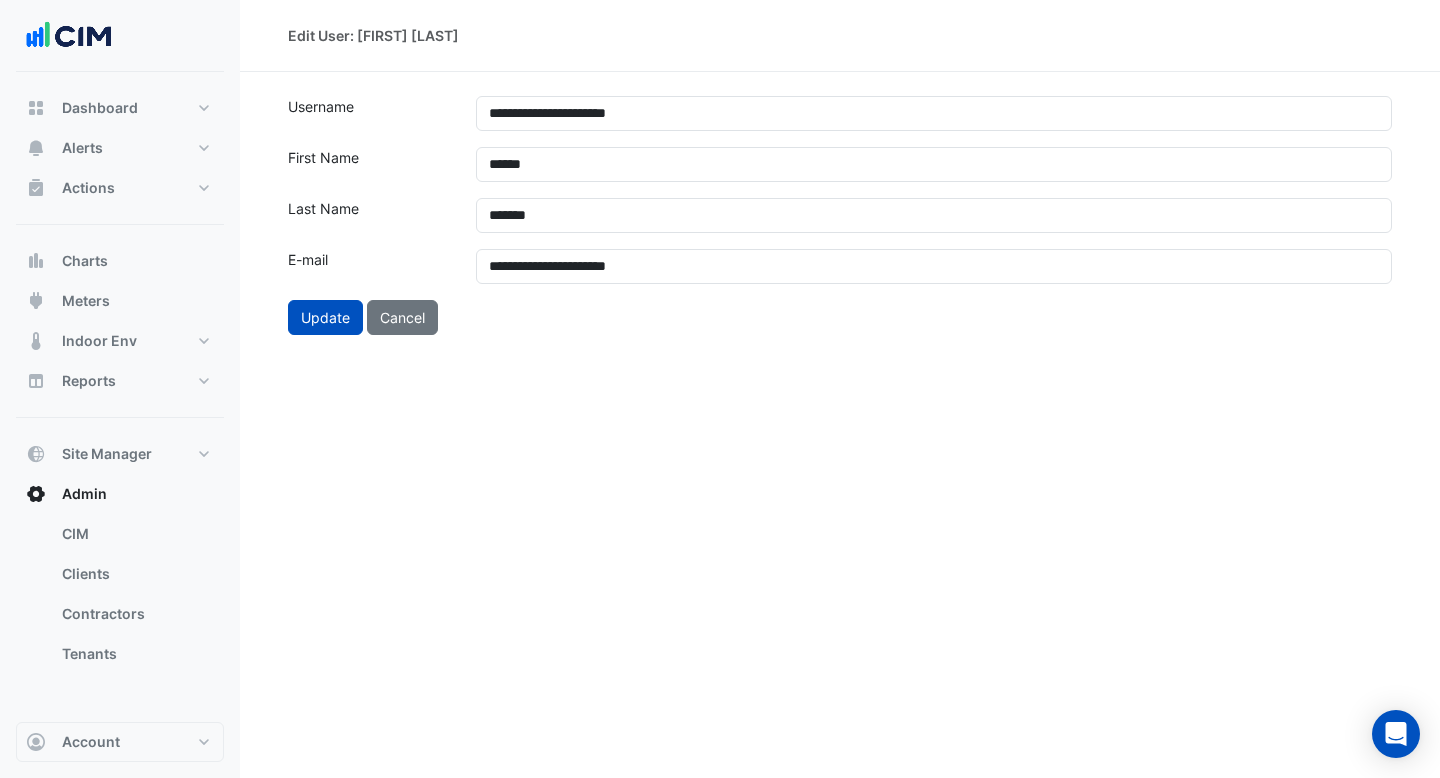 select on "***" 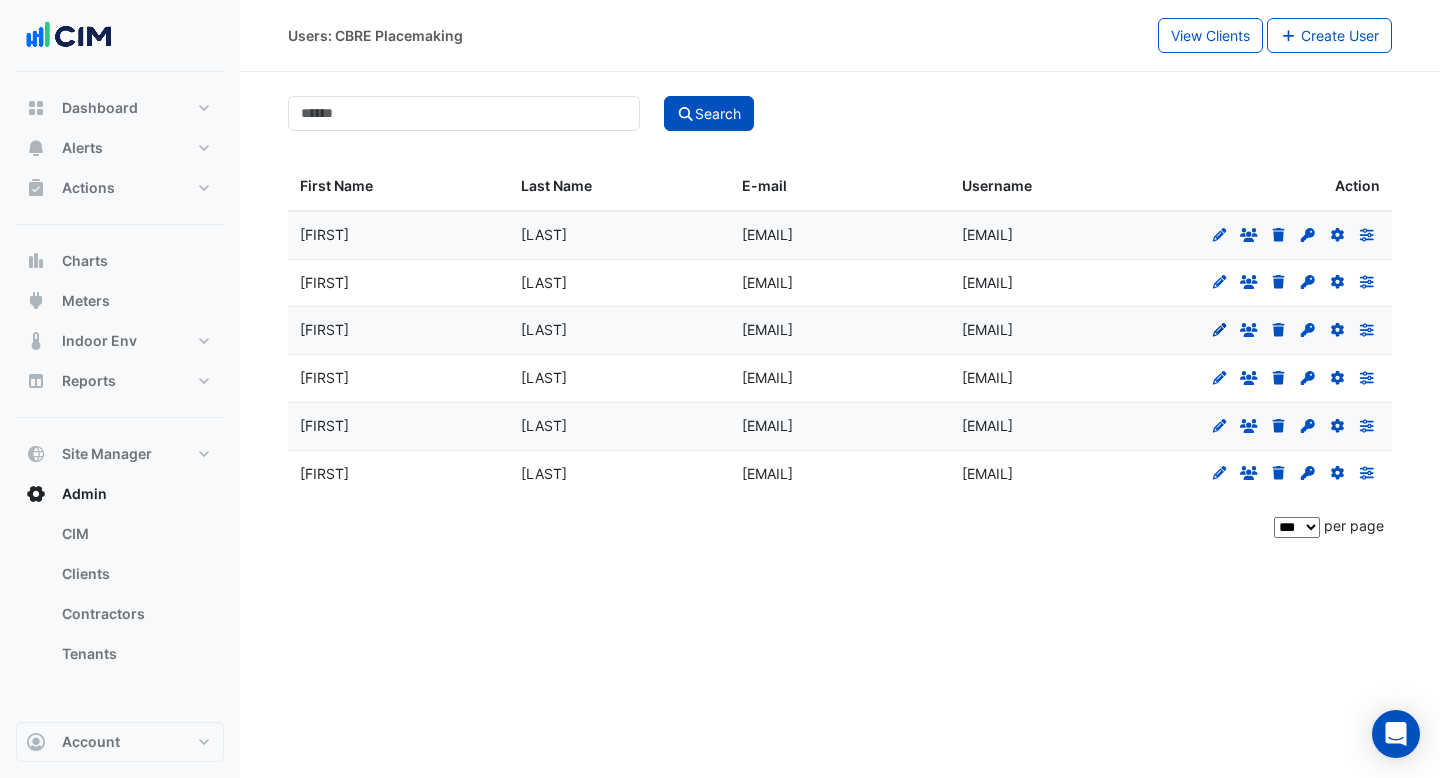 click 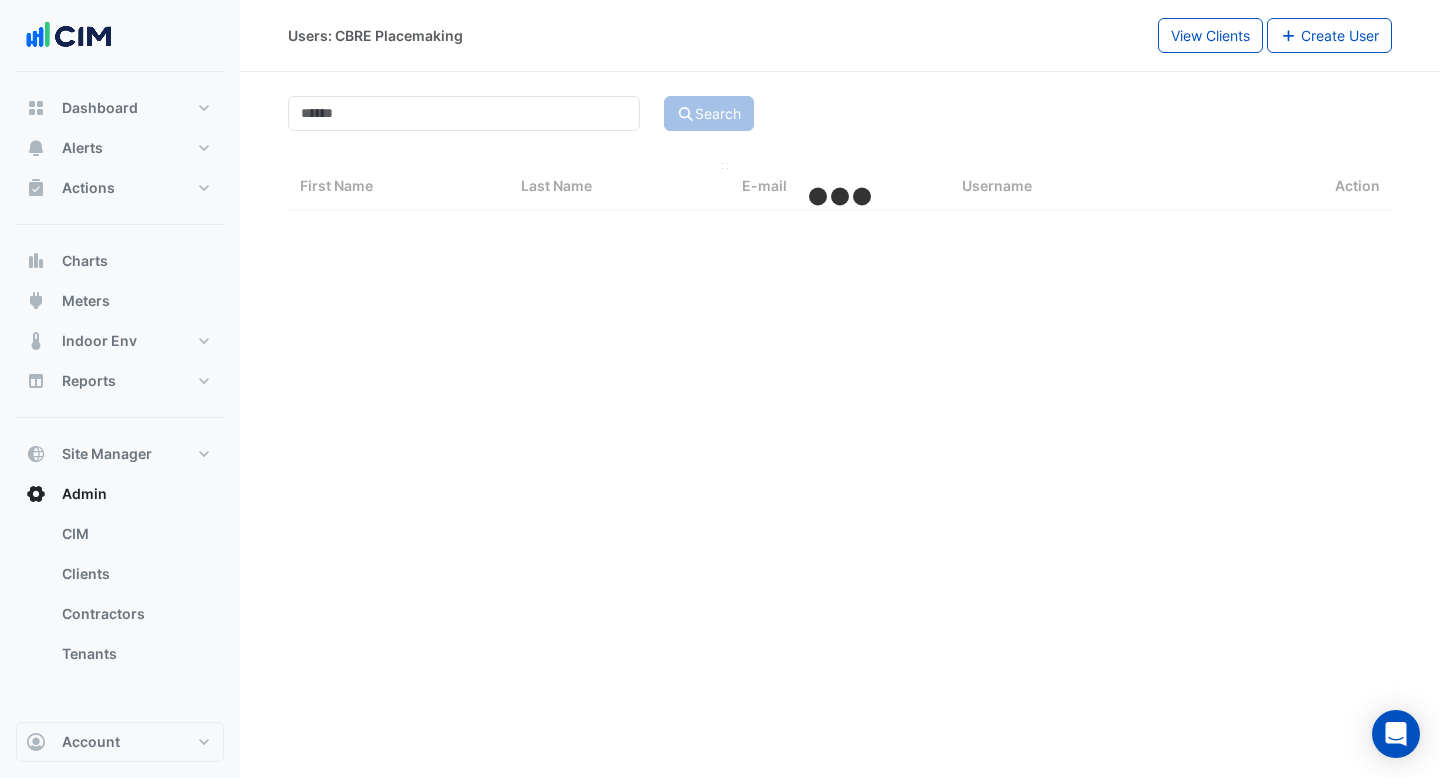 select on "***" 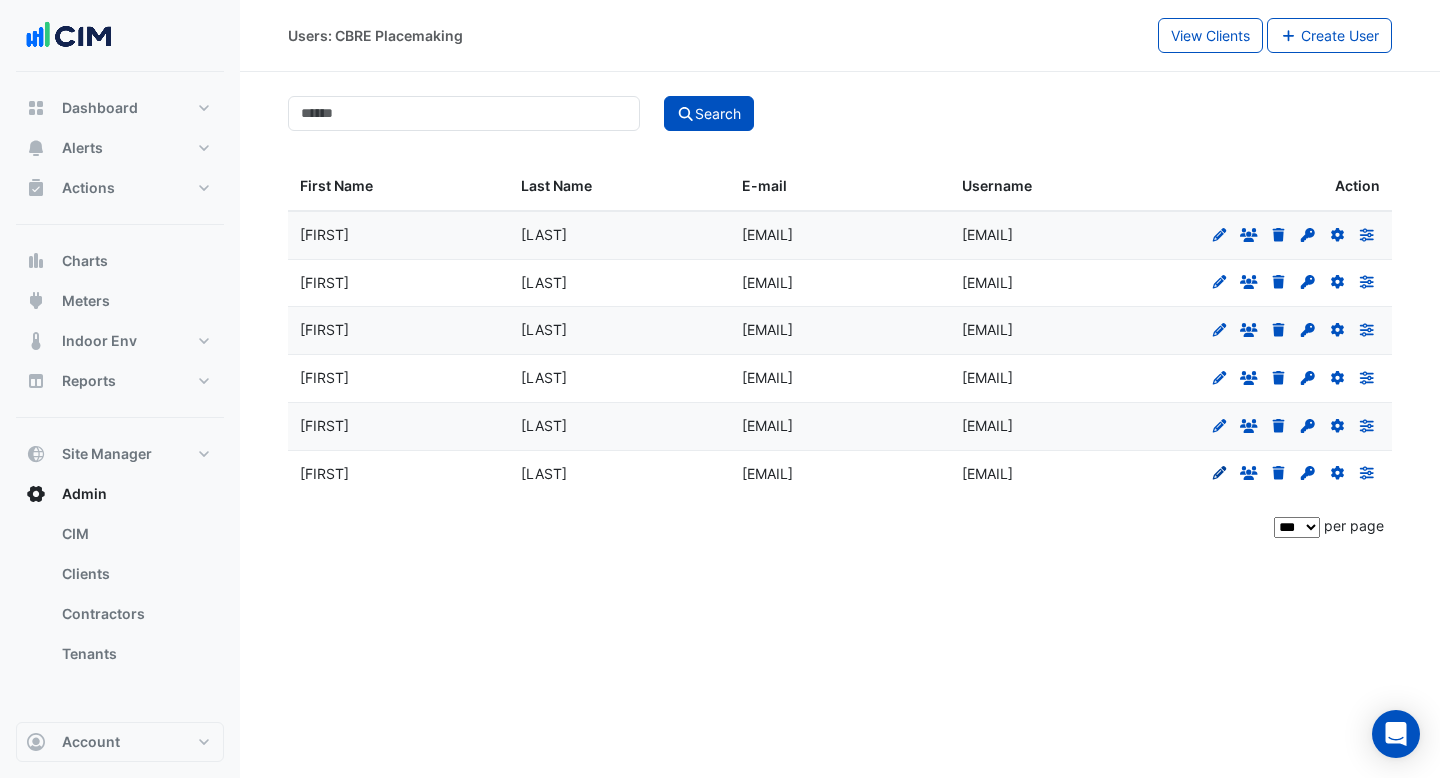 click 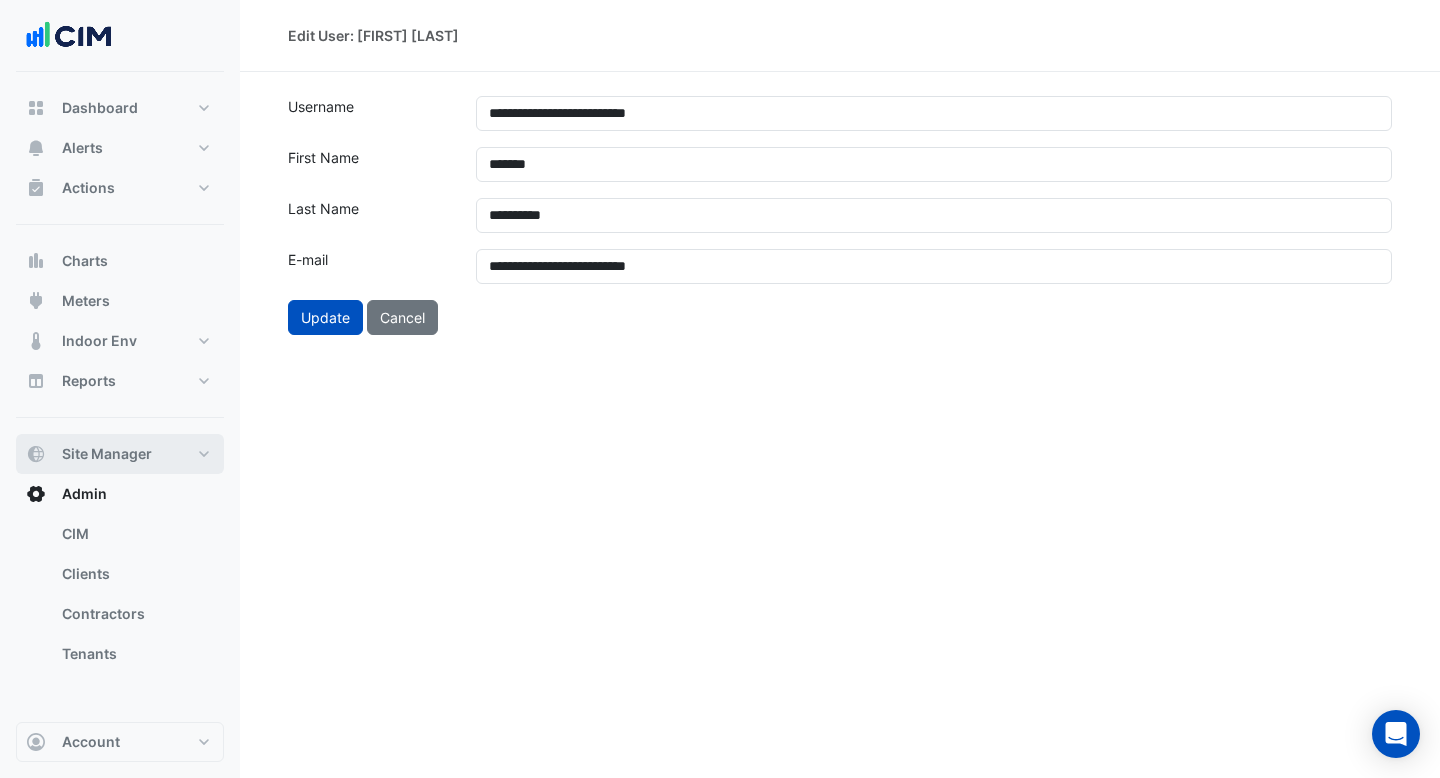 click on "Site Manager" at bounding box center [120, 454] 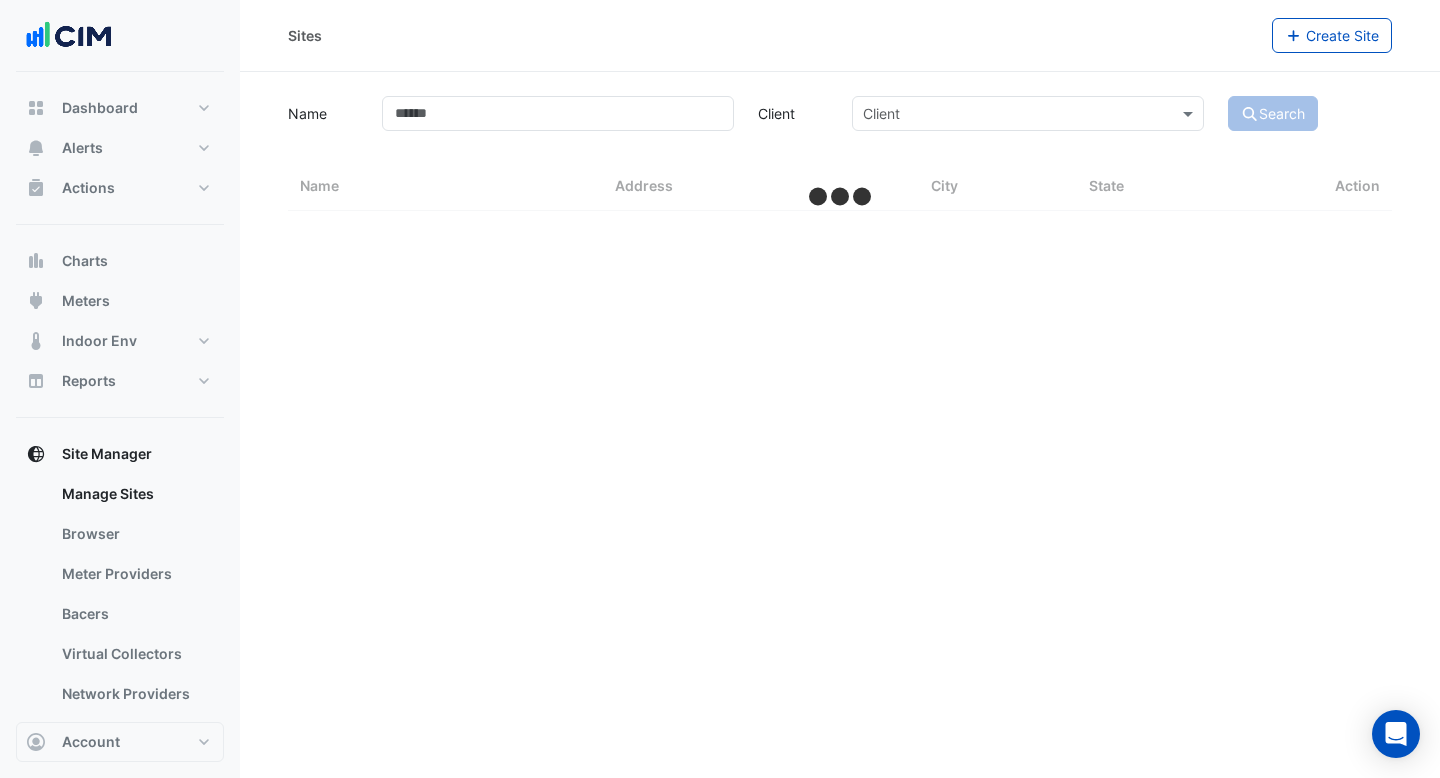 select on "***" 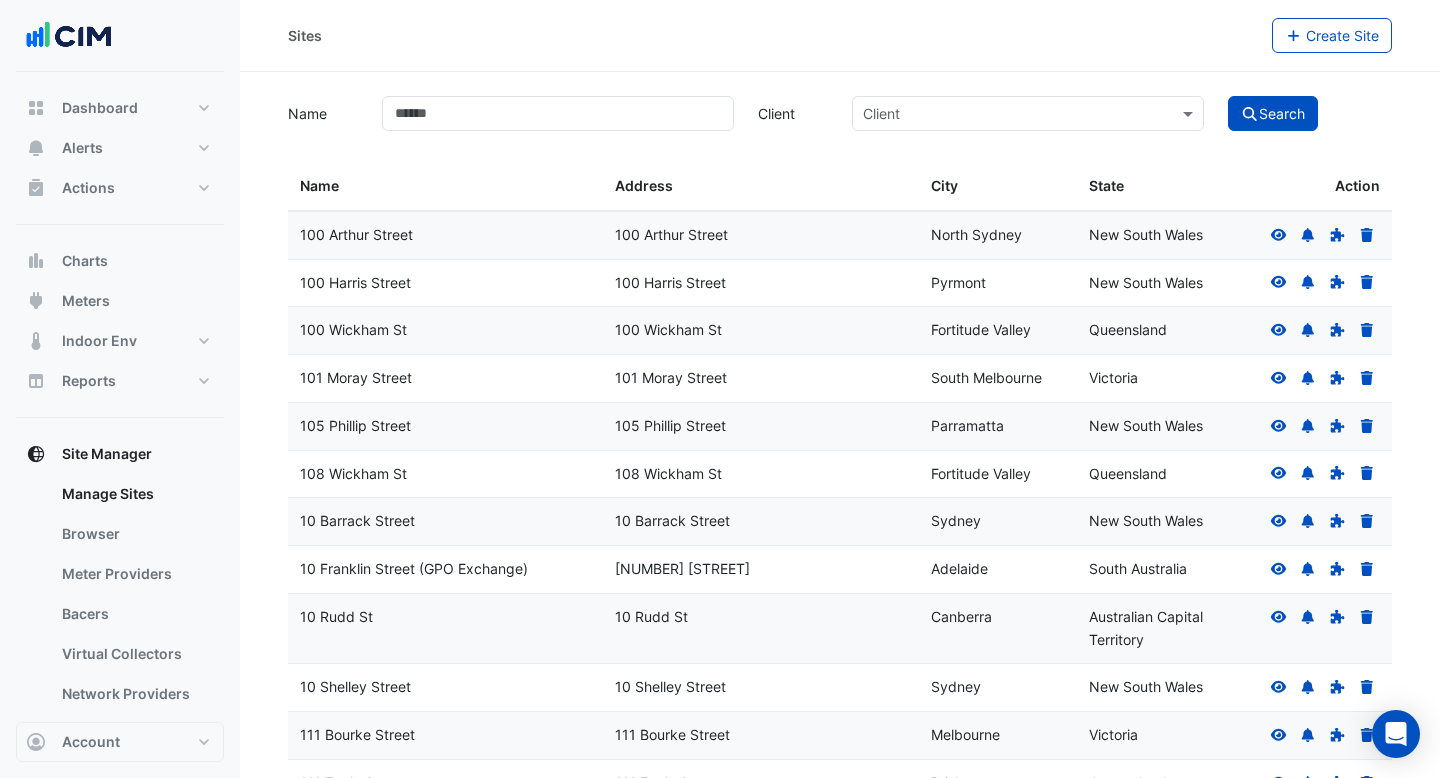 click at bounding box center [1008, 114] 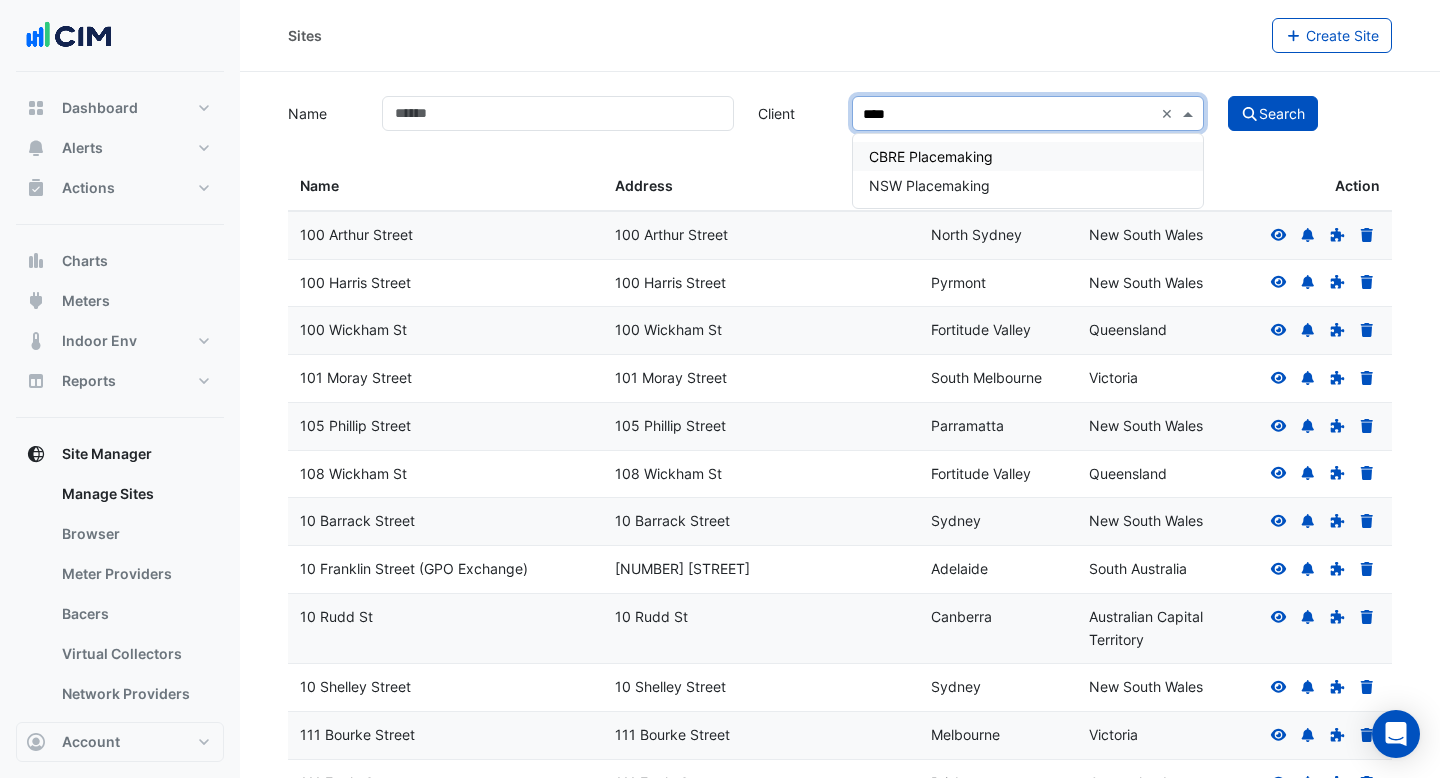 type on "*****" 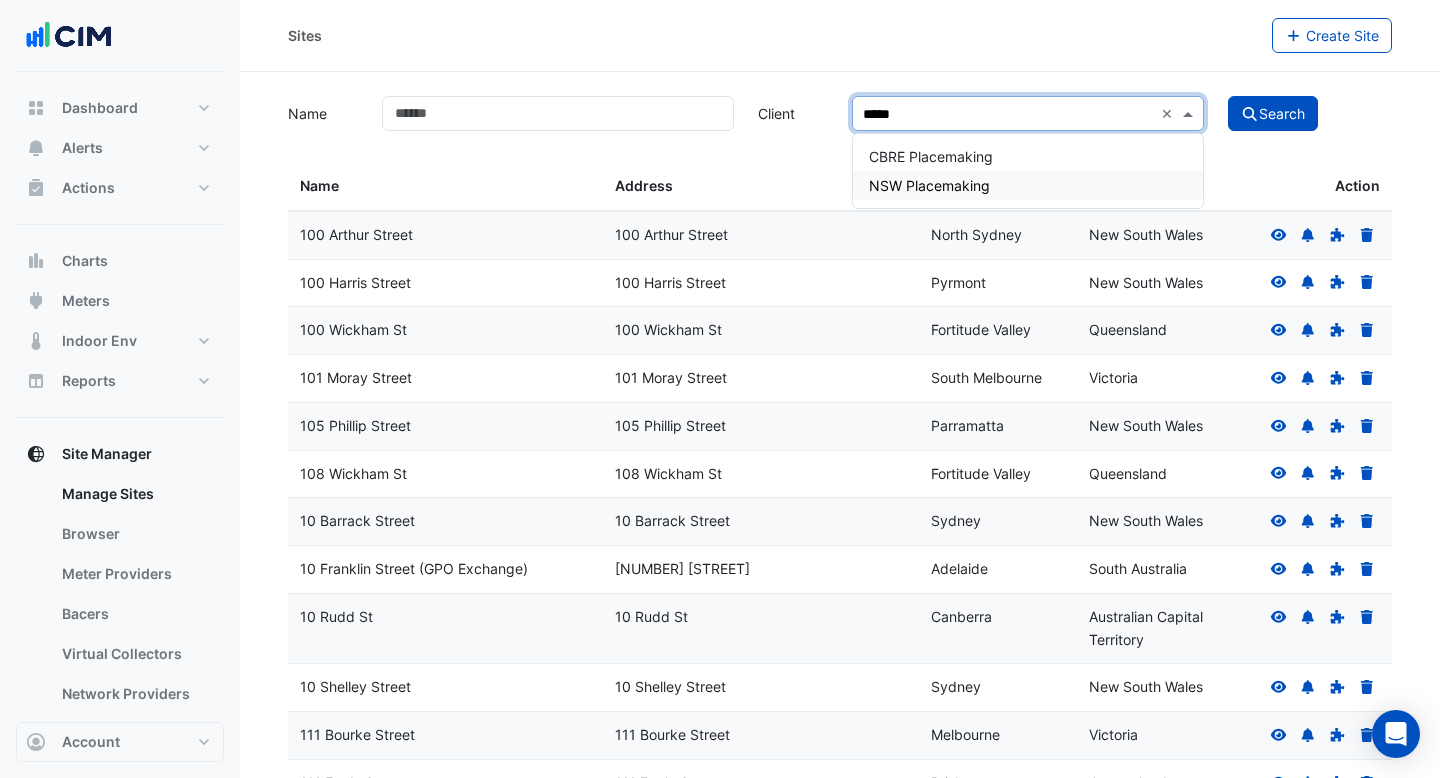 click on "NSW Placemaking" at bounding box center (929, 185) 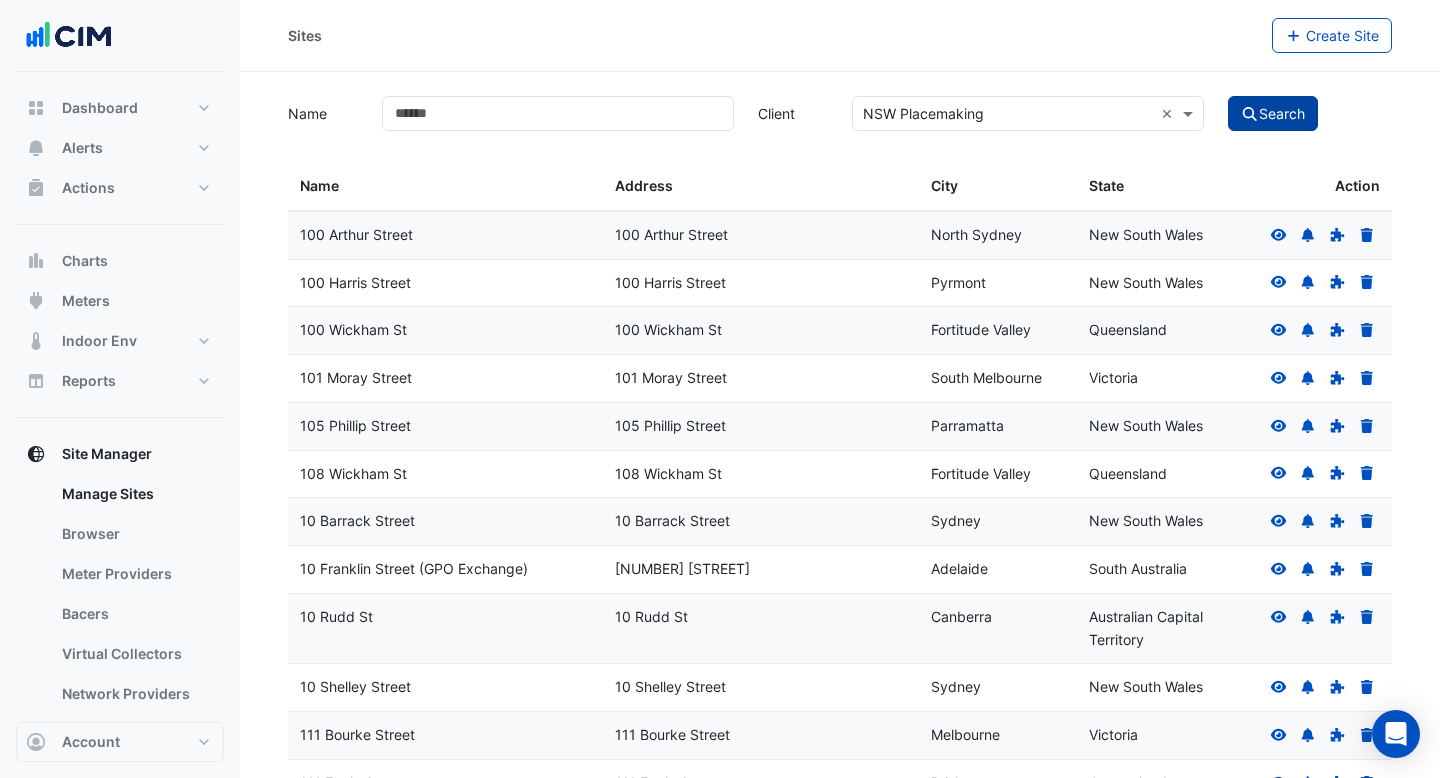 click 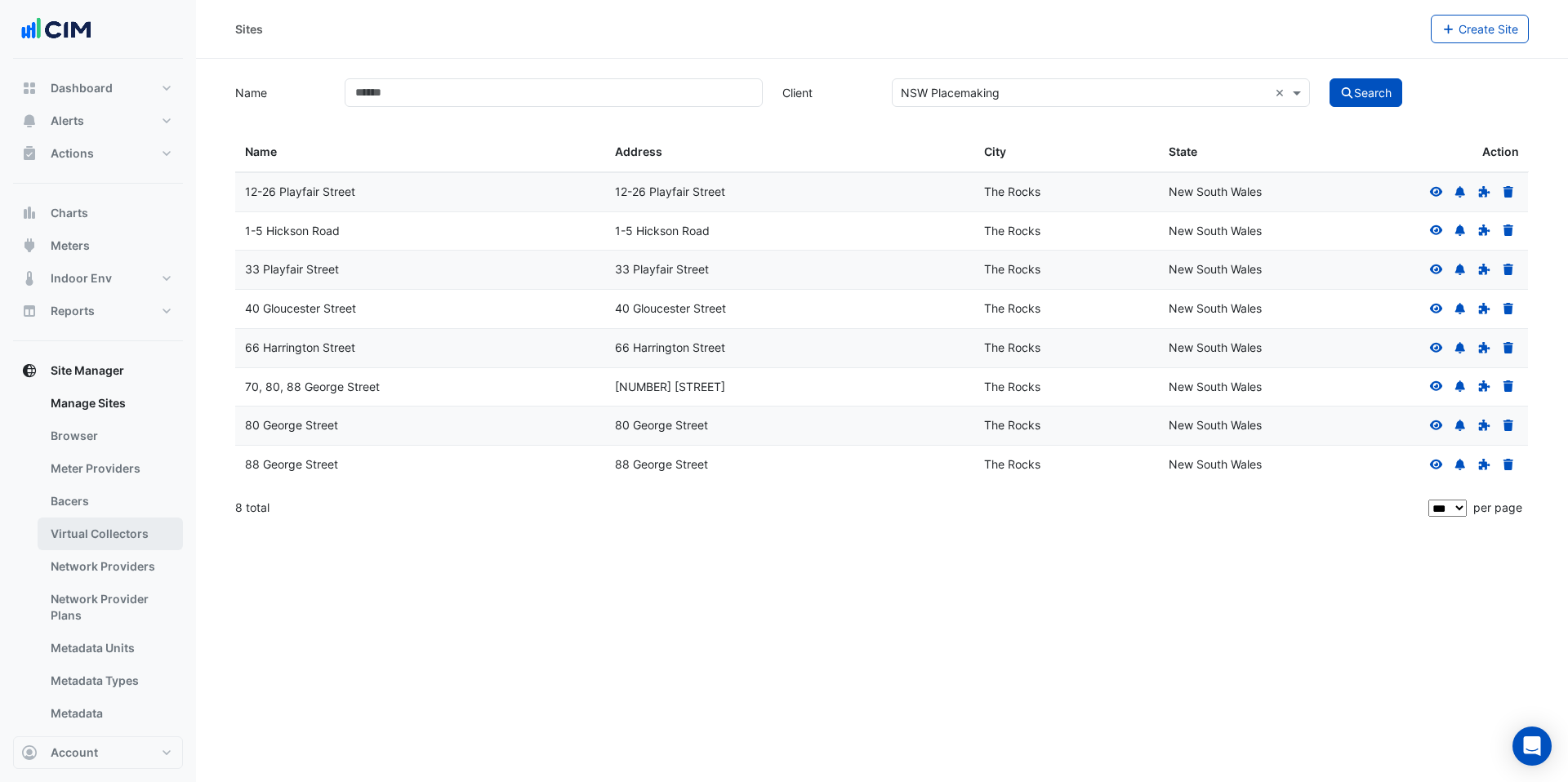 scroll, scrollTop: 134, scrollLeft: 0, axis: vertical 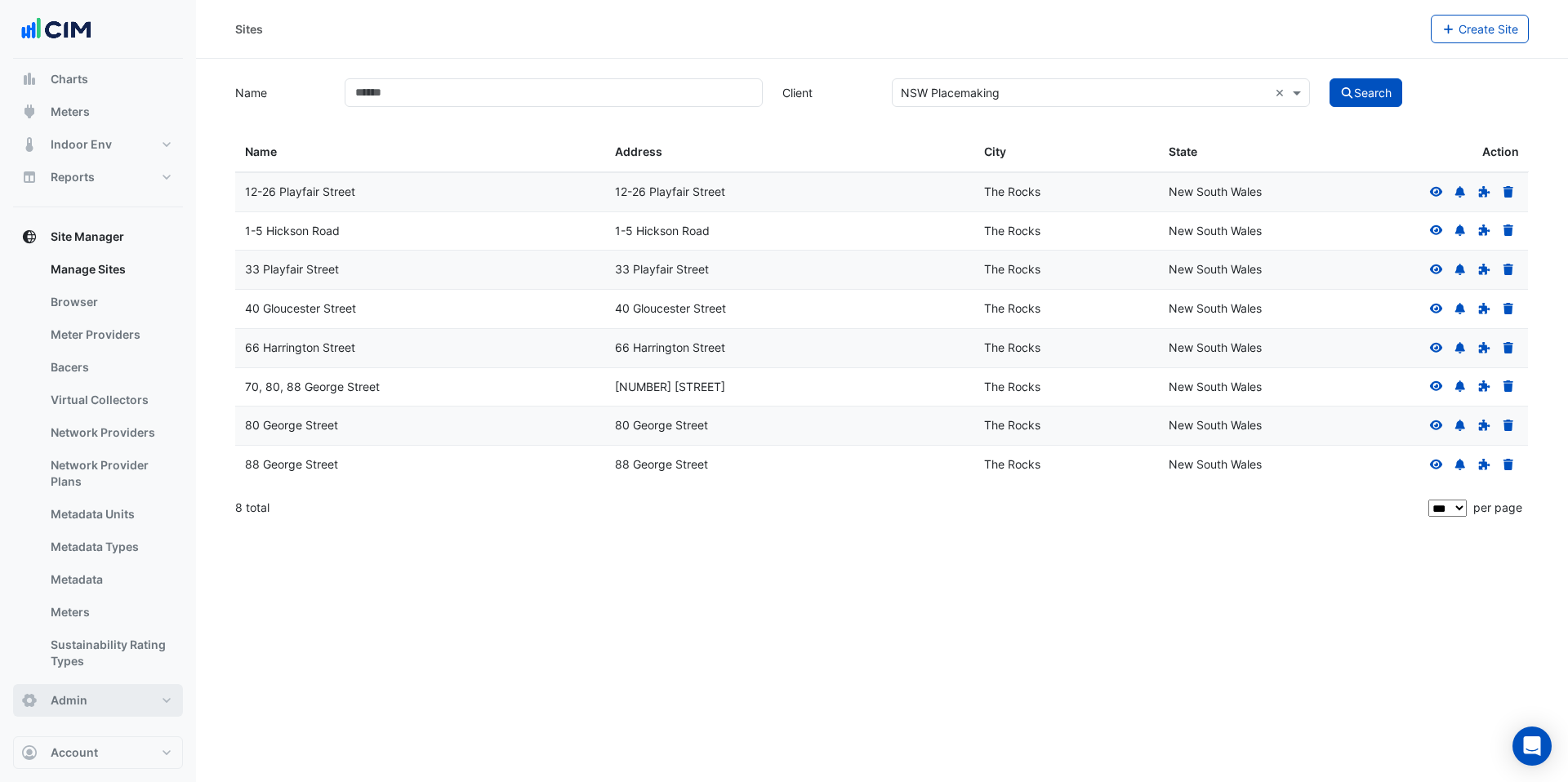click on "Admin" at bounding box center [98, 700] 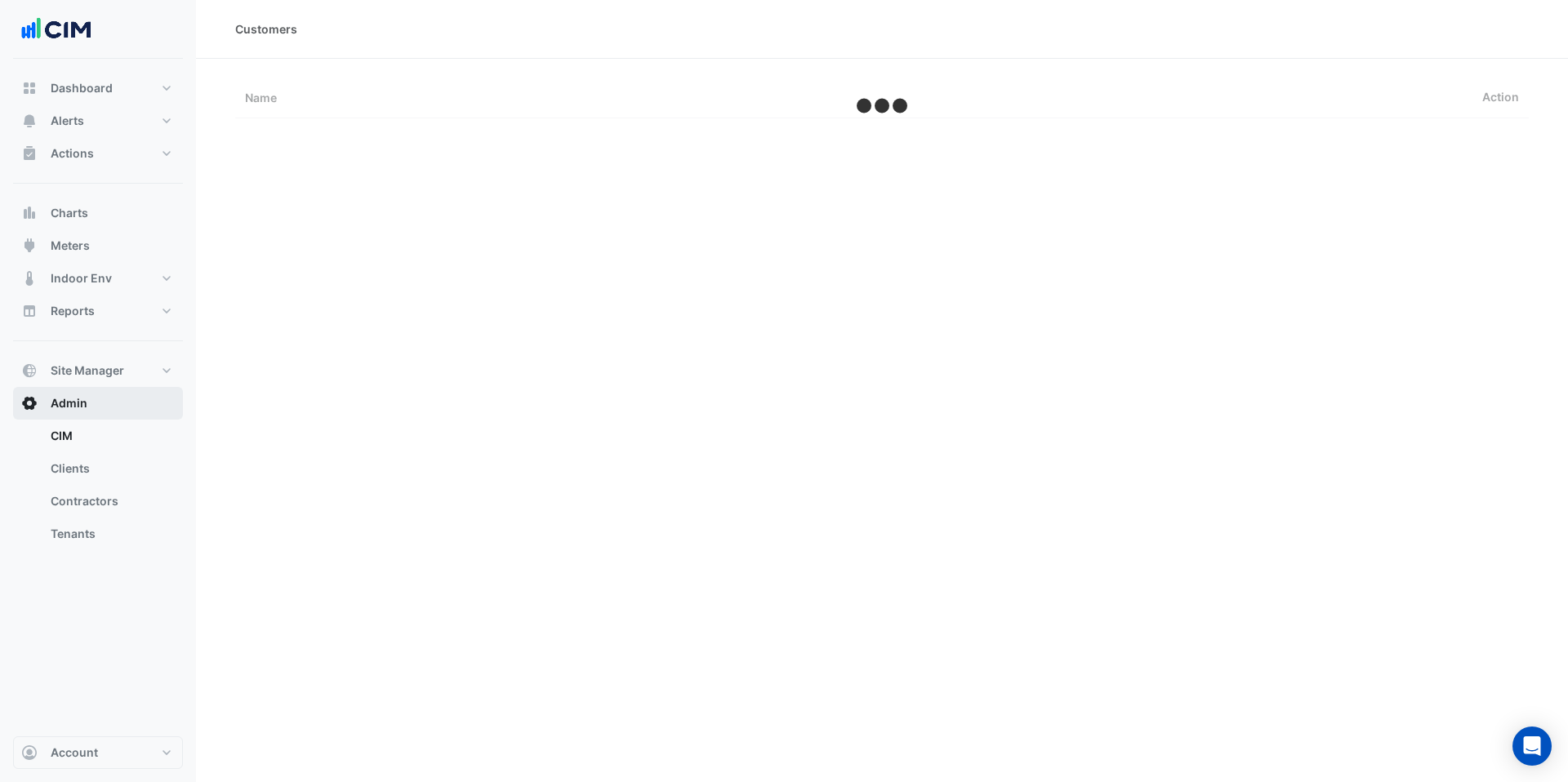 scroll, scrollTop: 0, scrollLeft: 0, axis: both 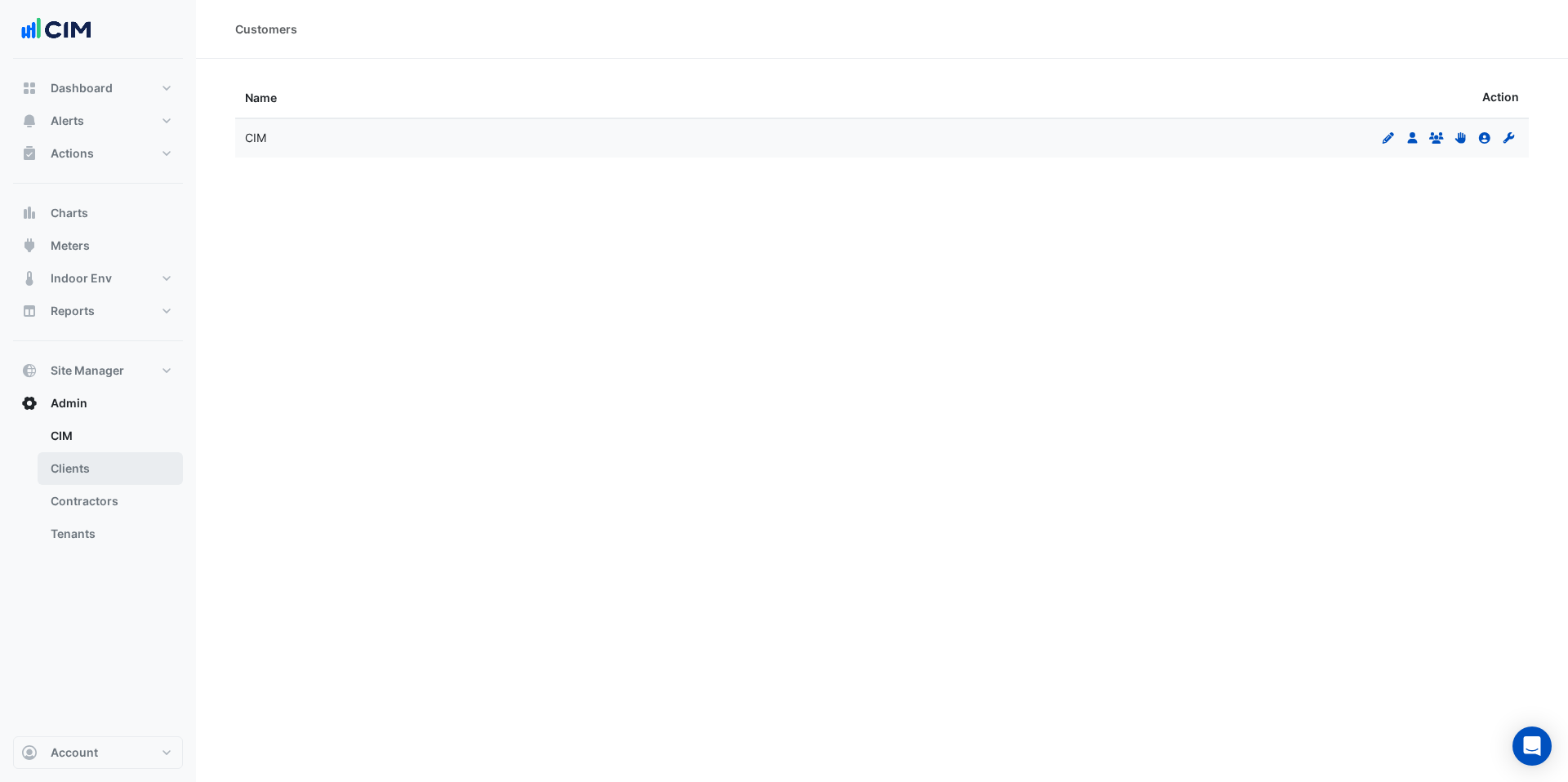 click on "Clients" at bounding box center (110, 469) 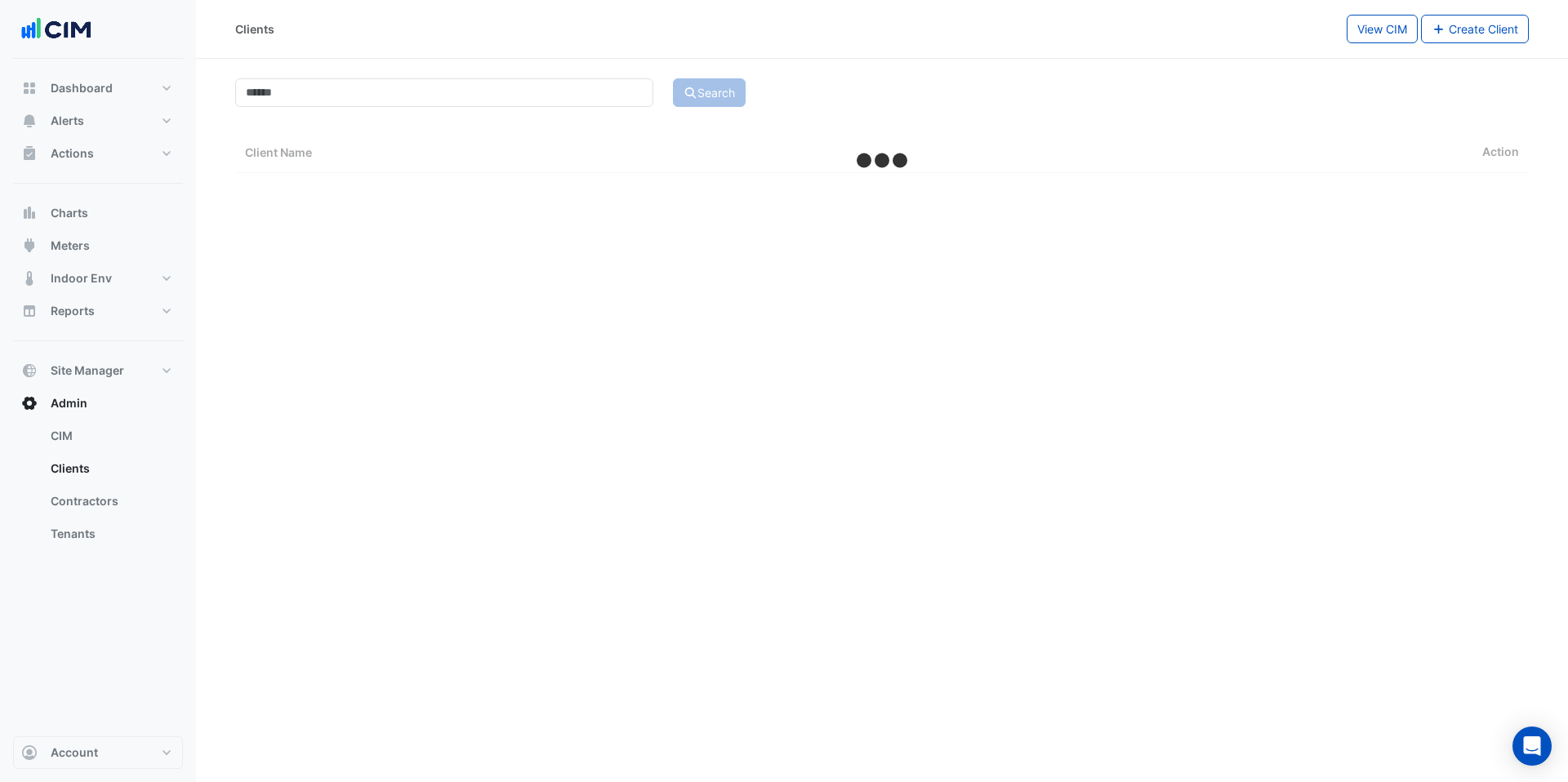 select on "***" 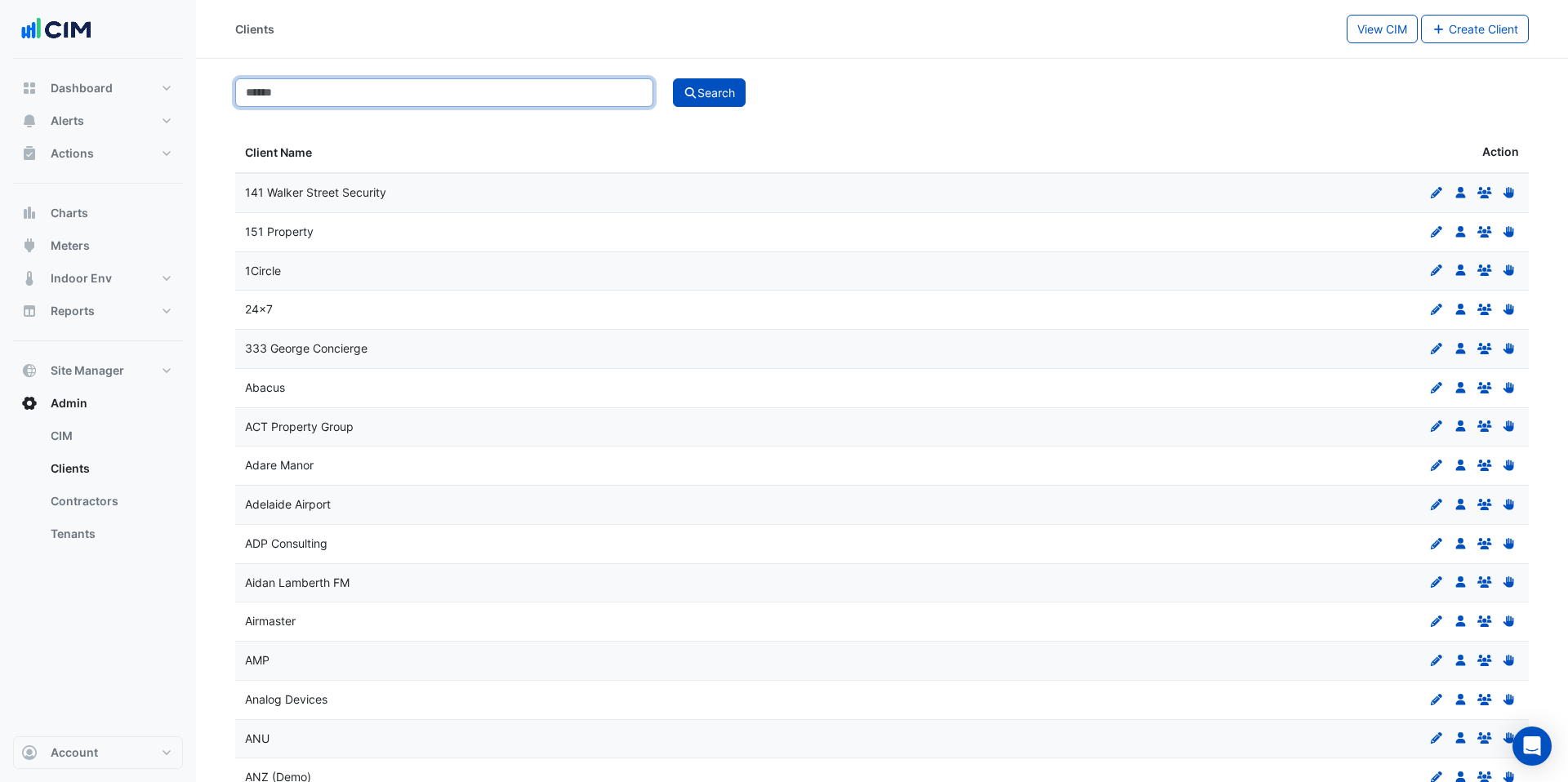 click 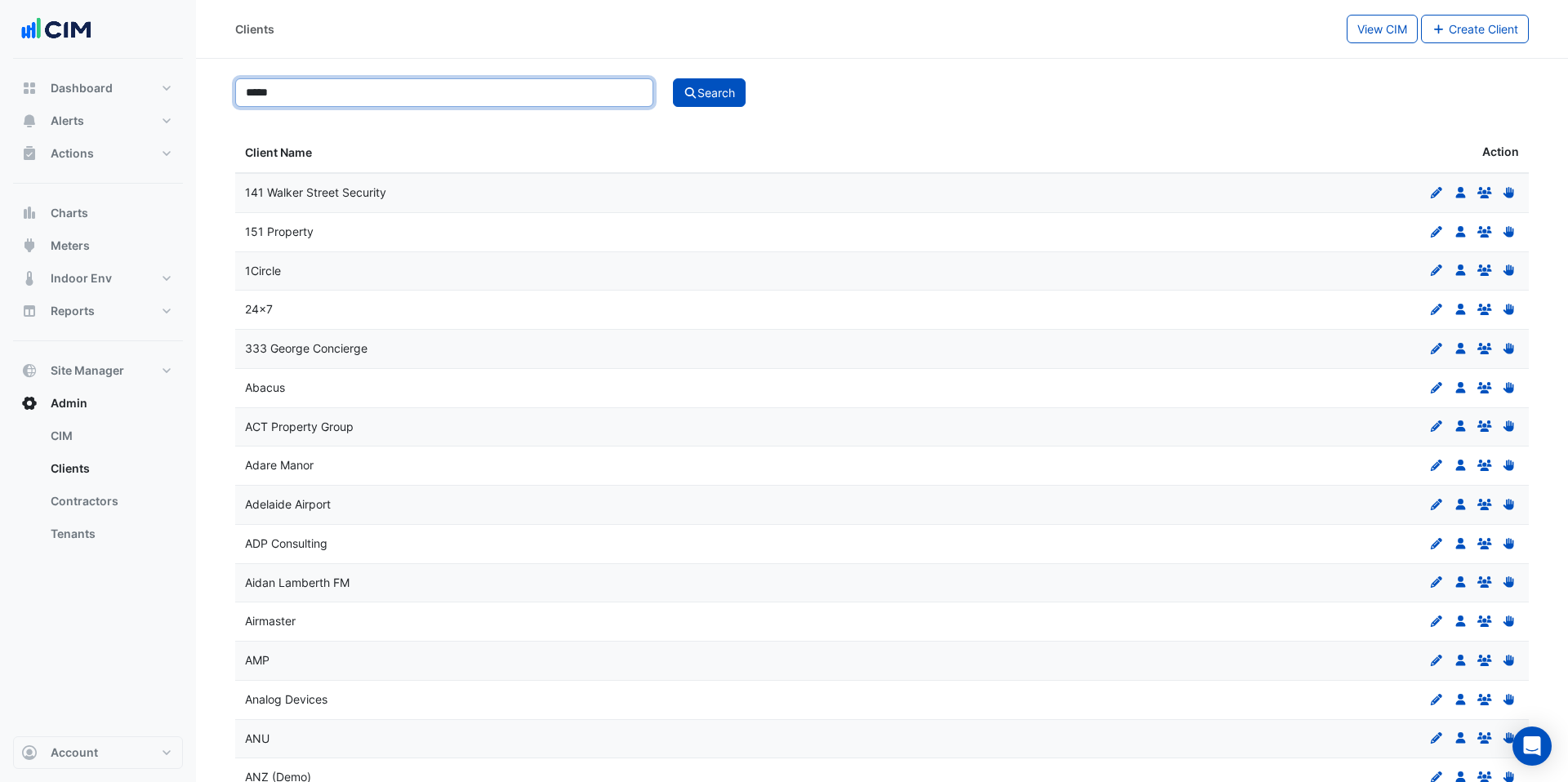 type on "*****" 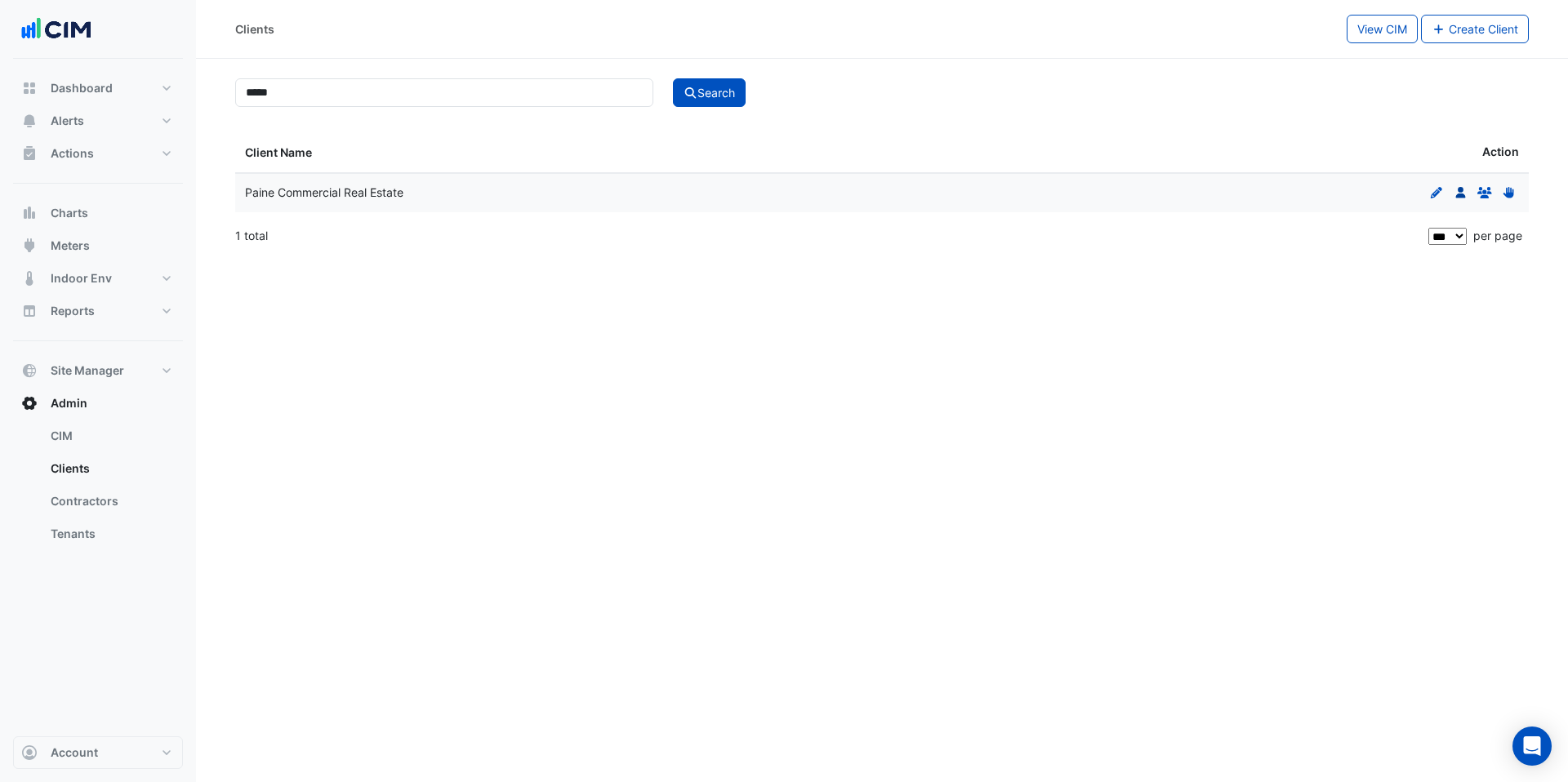 click 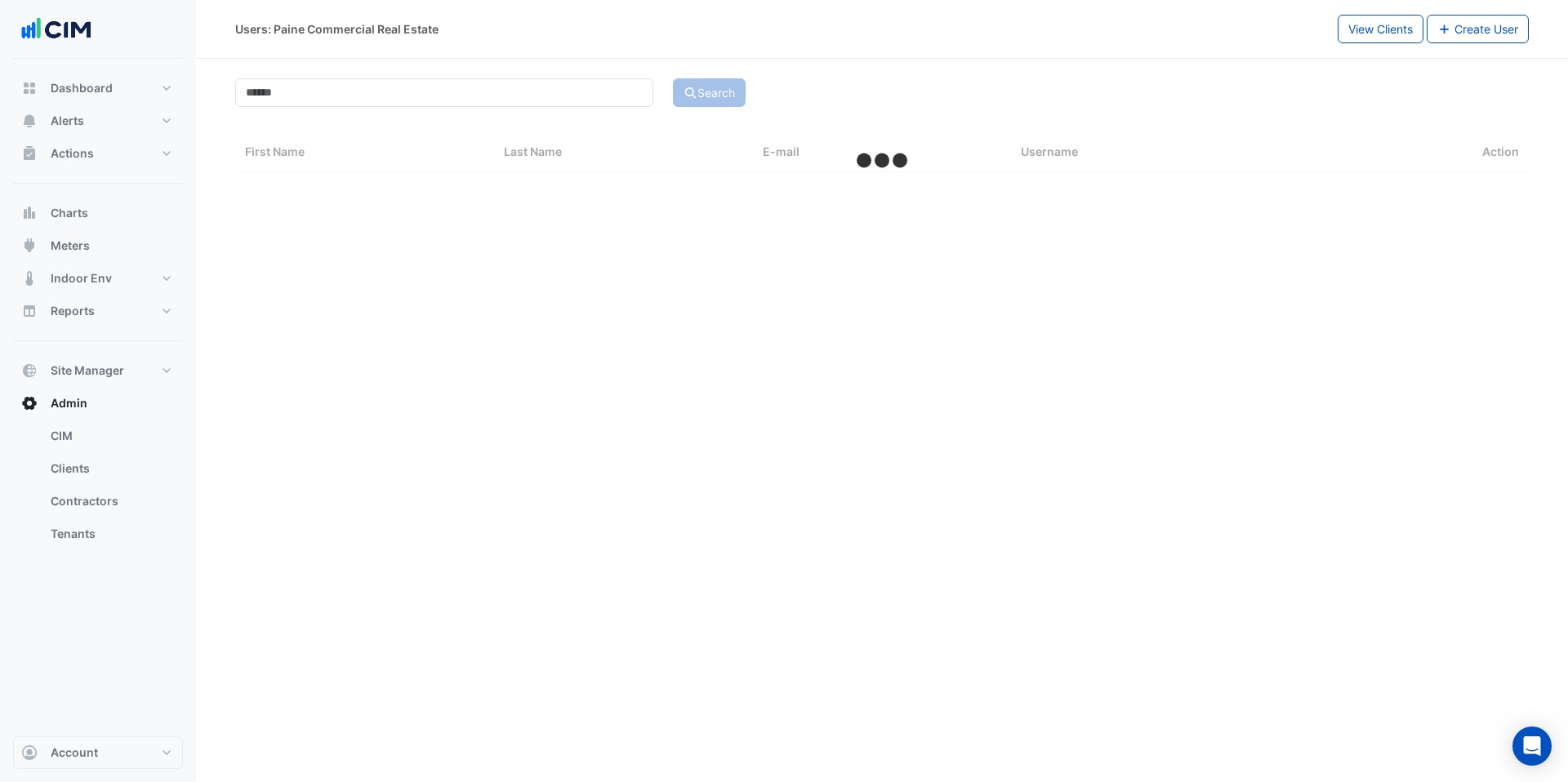 select on "***" 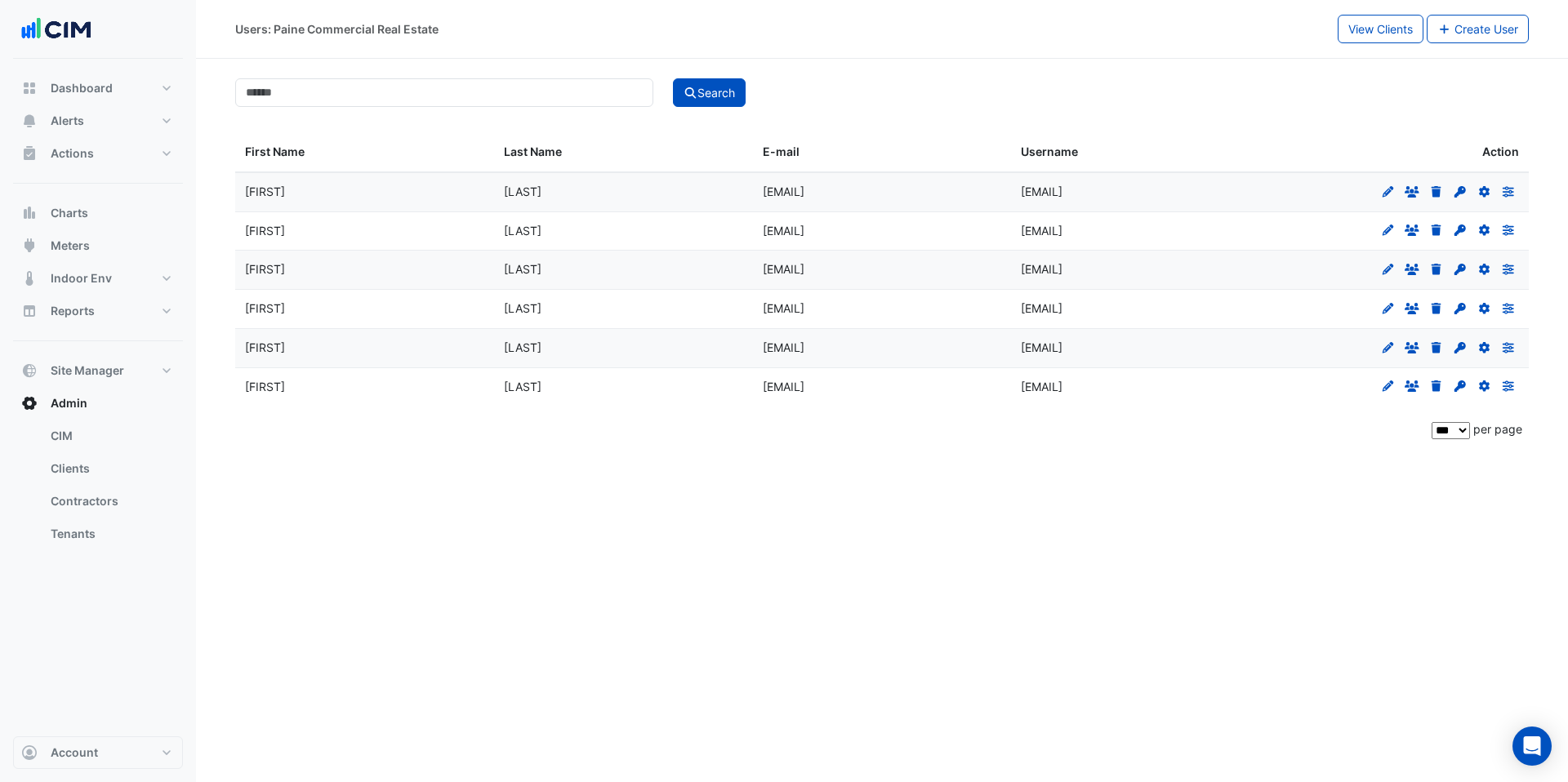 click on "[EMAIL]" 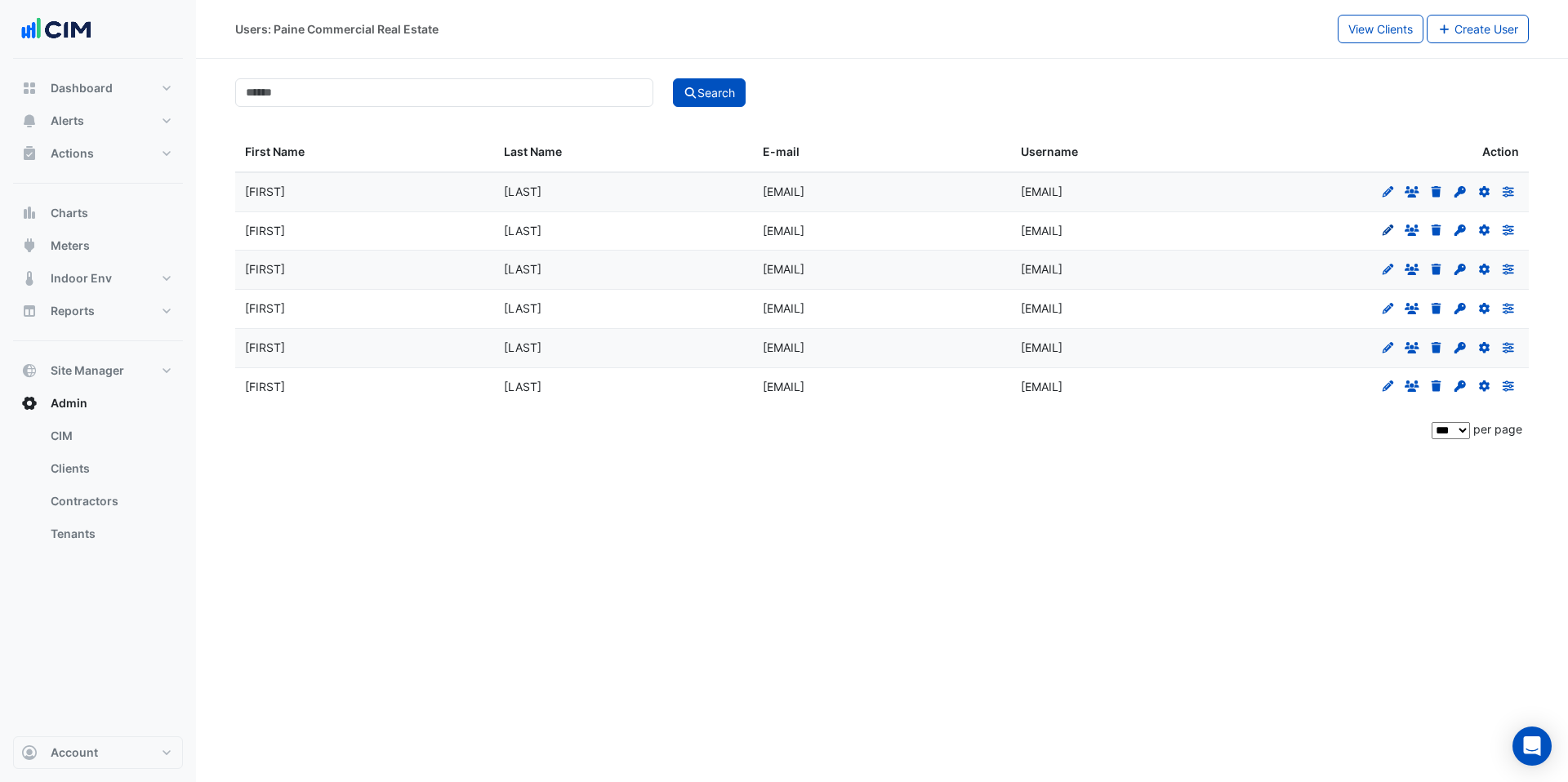 click on "Edit" 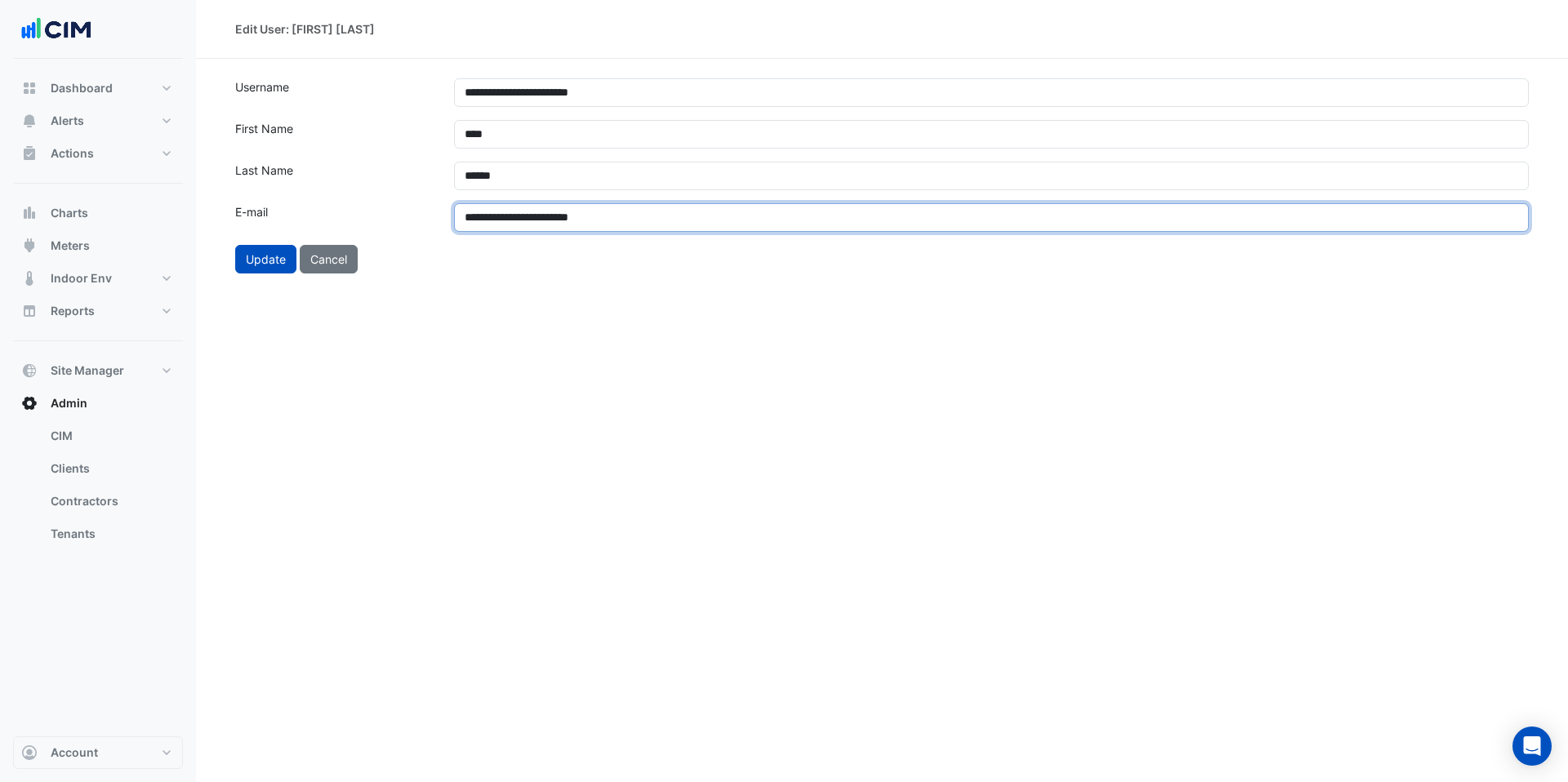 drag, startPoint x: 673, startPoint y: 221, endPoint x: 443, endPoint y: 221, distance: 230 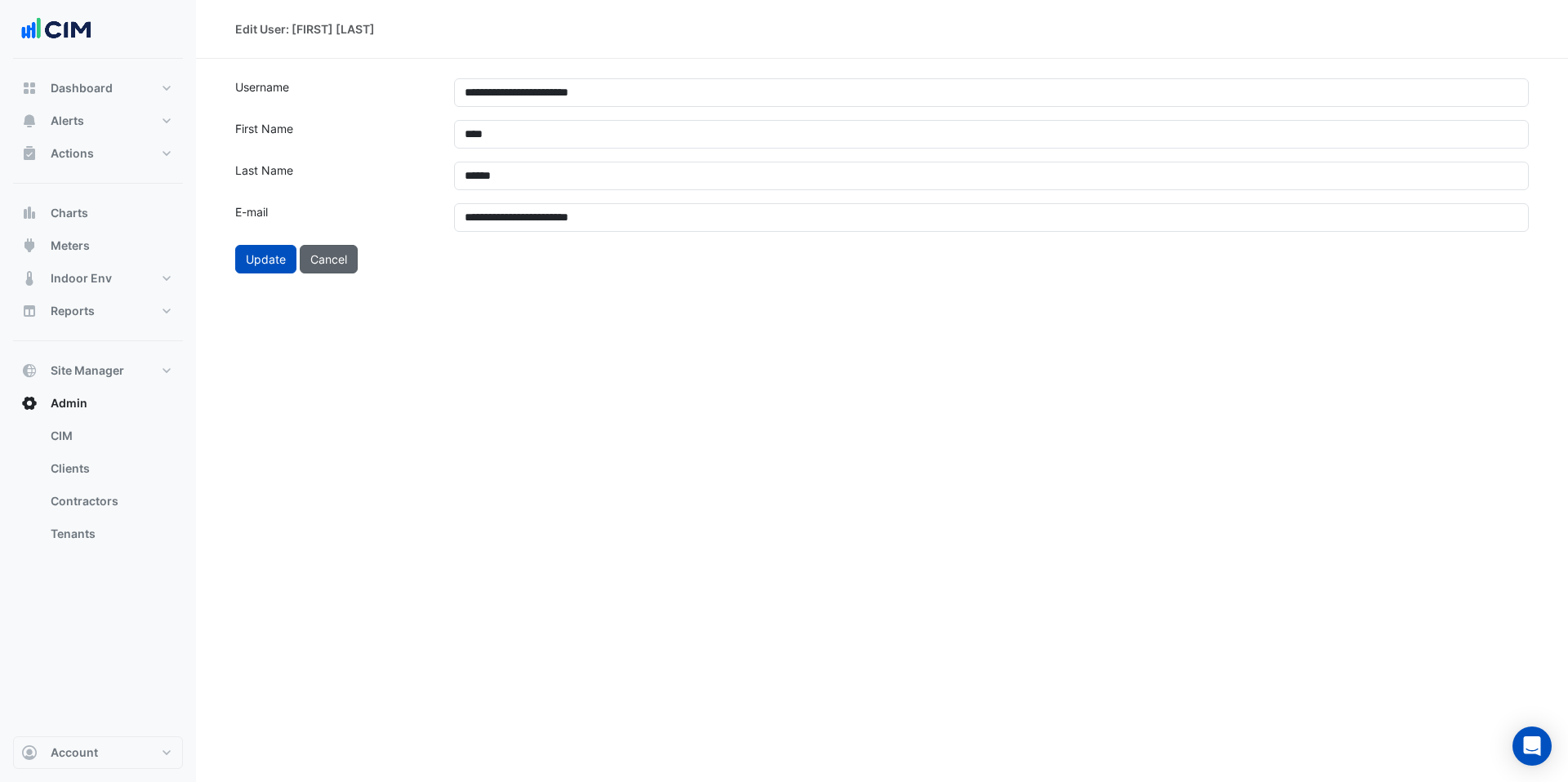 click on "Cancel" 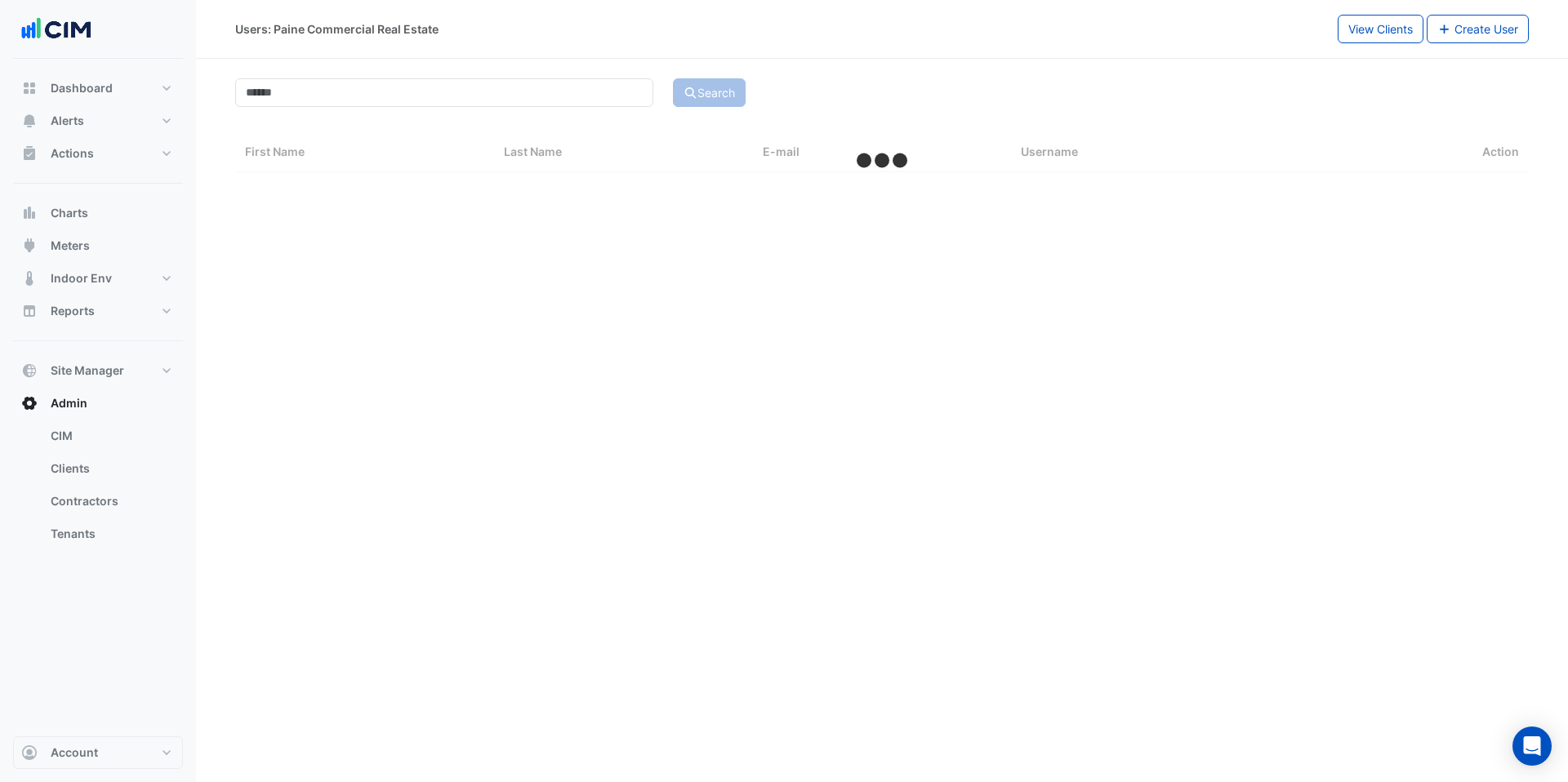 select on "***" 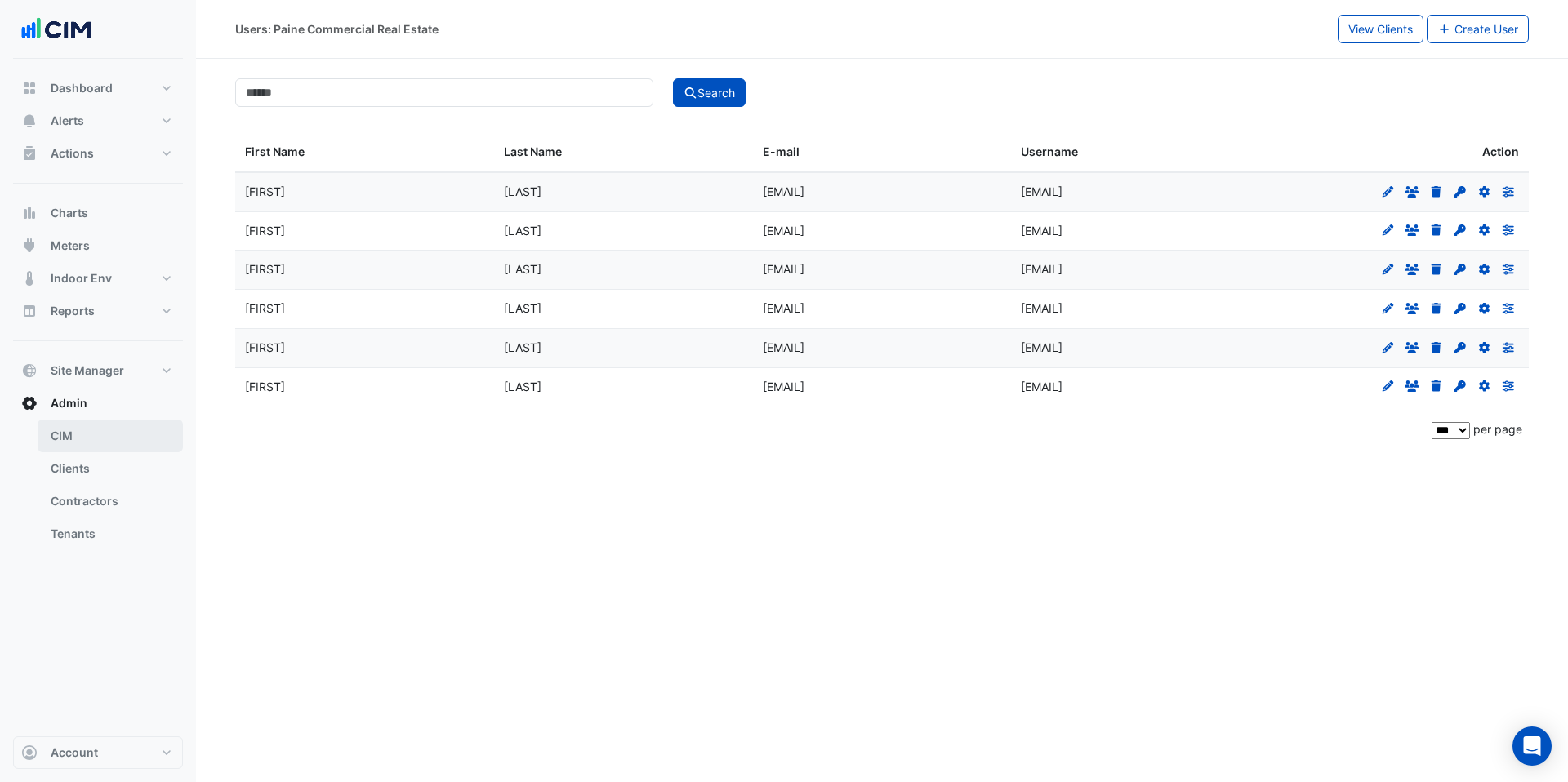 click on "CIM" at bounding box center (110, 436) 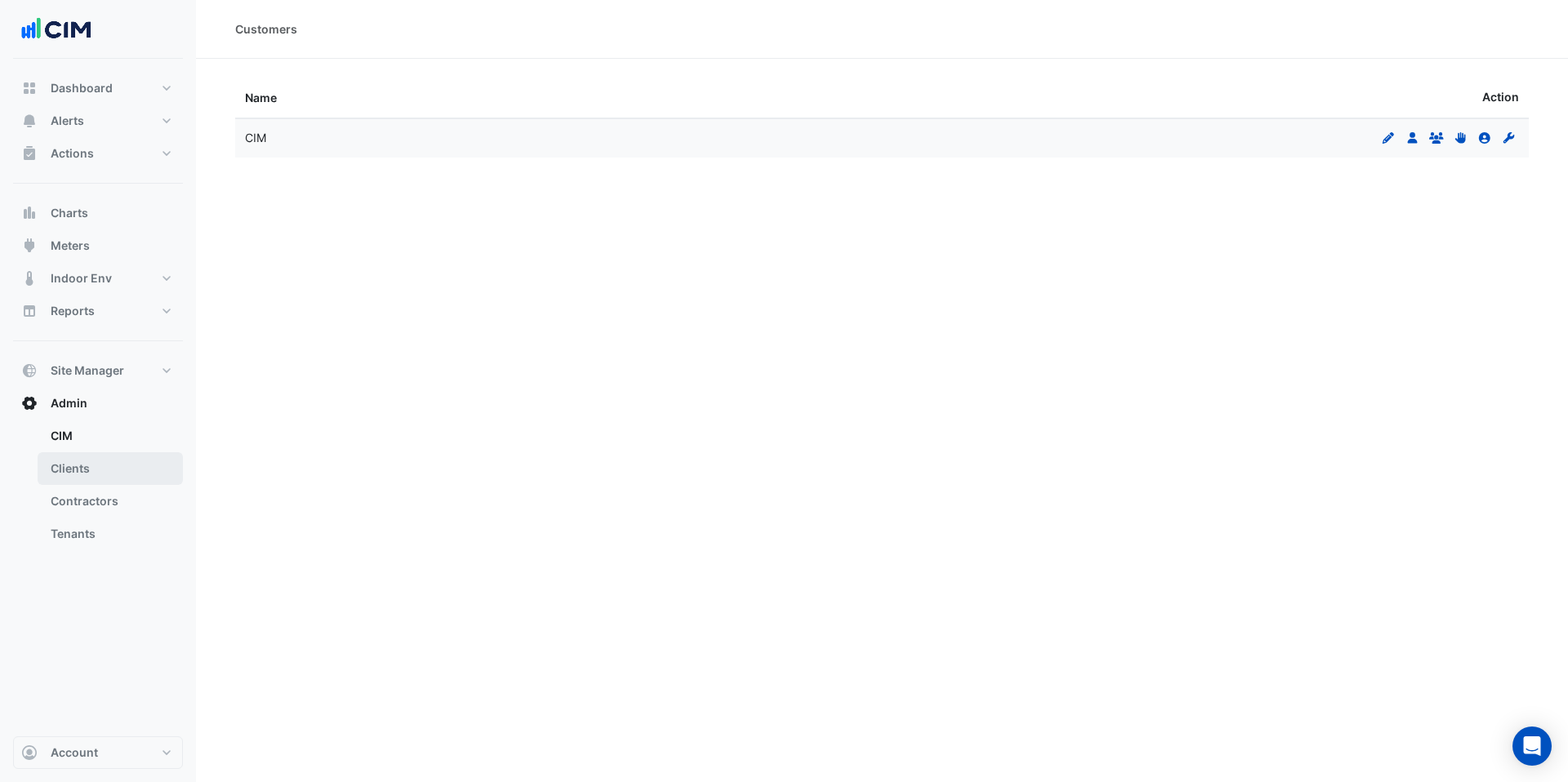 click on "Clients" at bounding box center (110, 469) 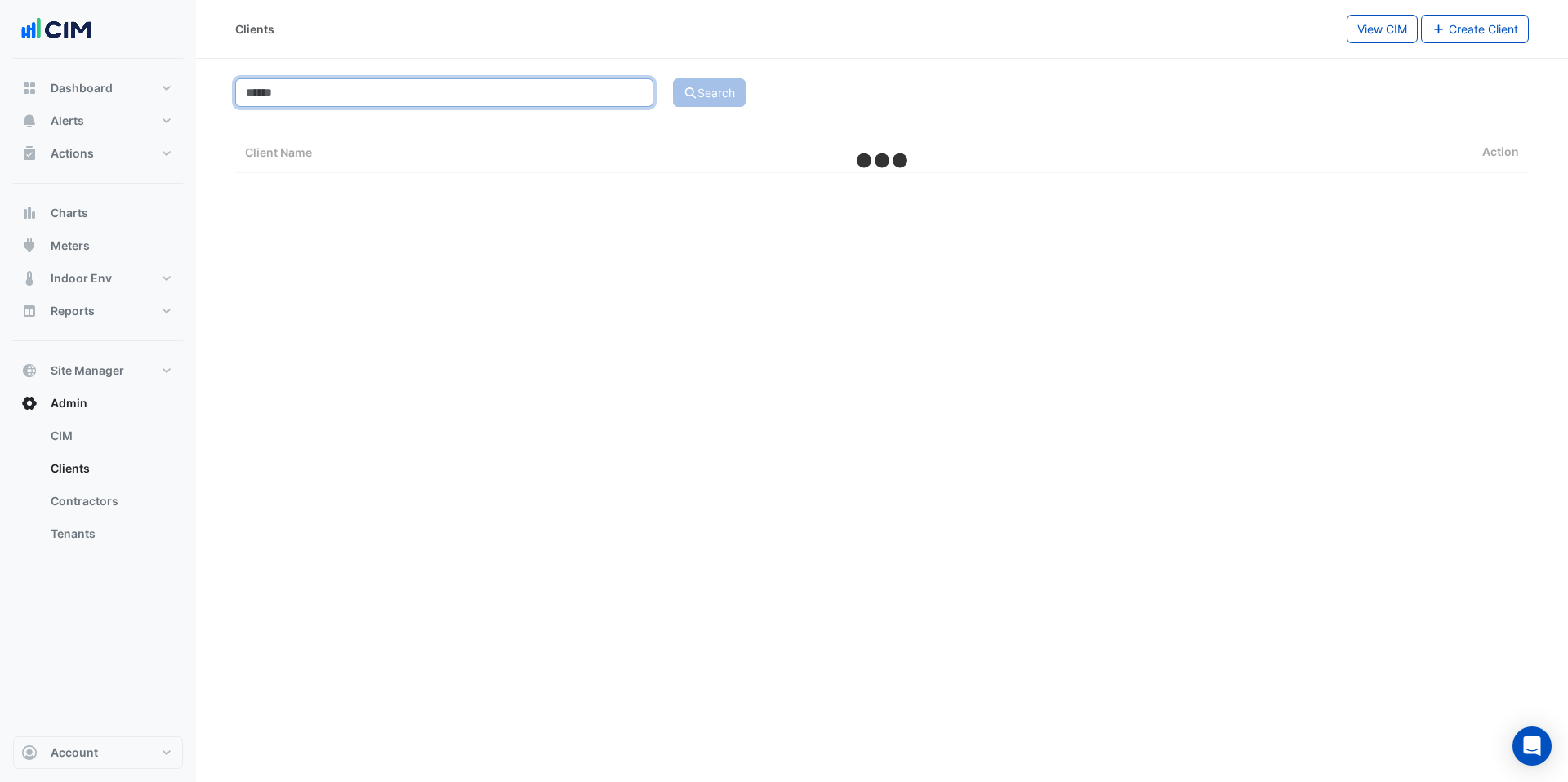 select on "***" 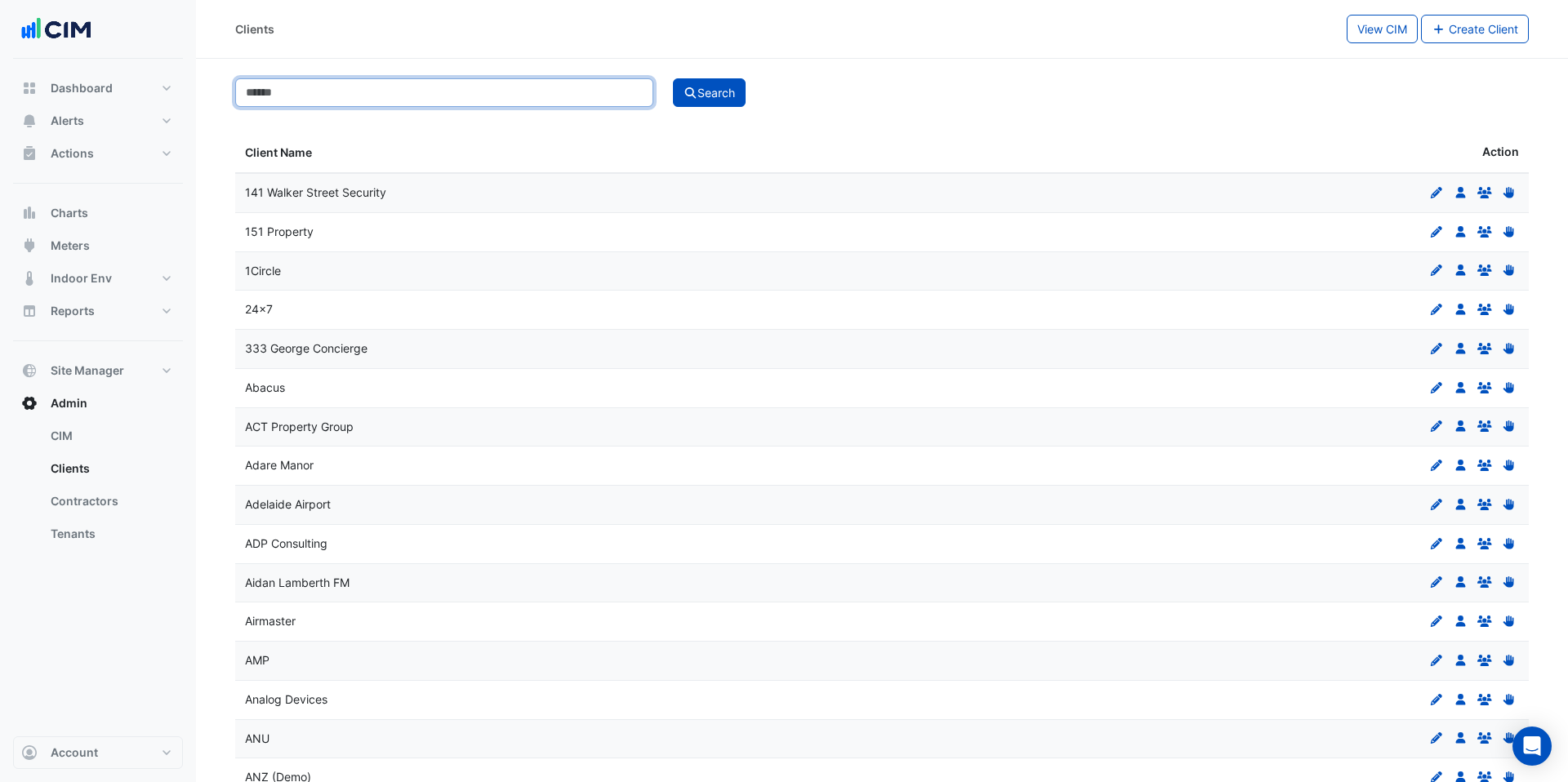 click 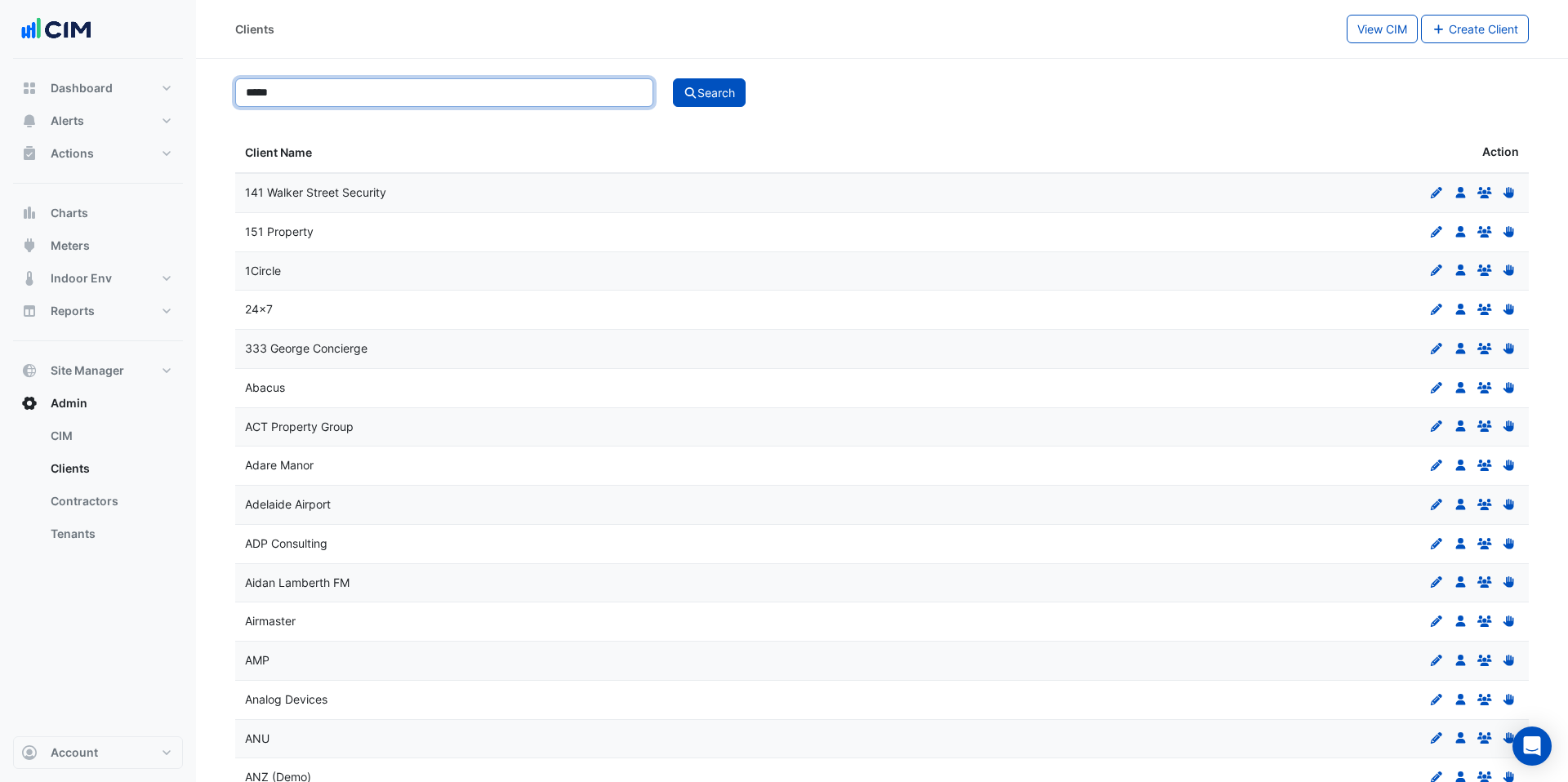 type on "*****" 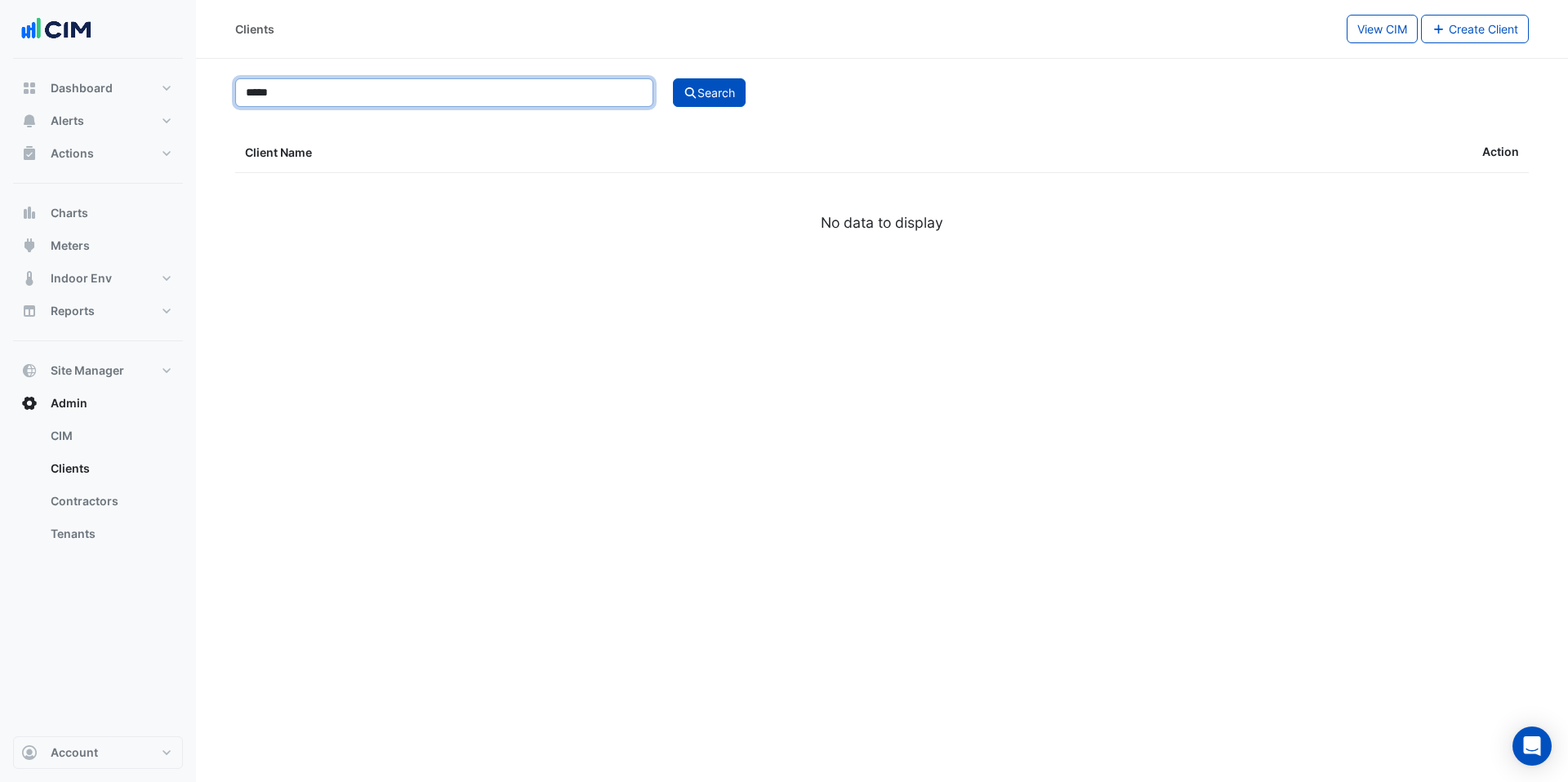 drag, startPoint x: 338, startPoint y: 96, endPoint x: -622, endPoint y: 102, distance: 960.0187 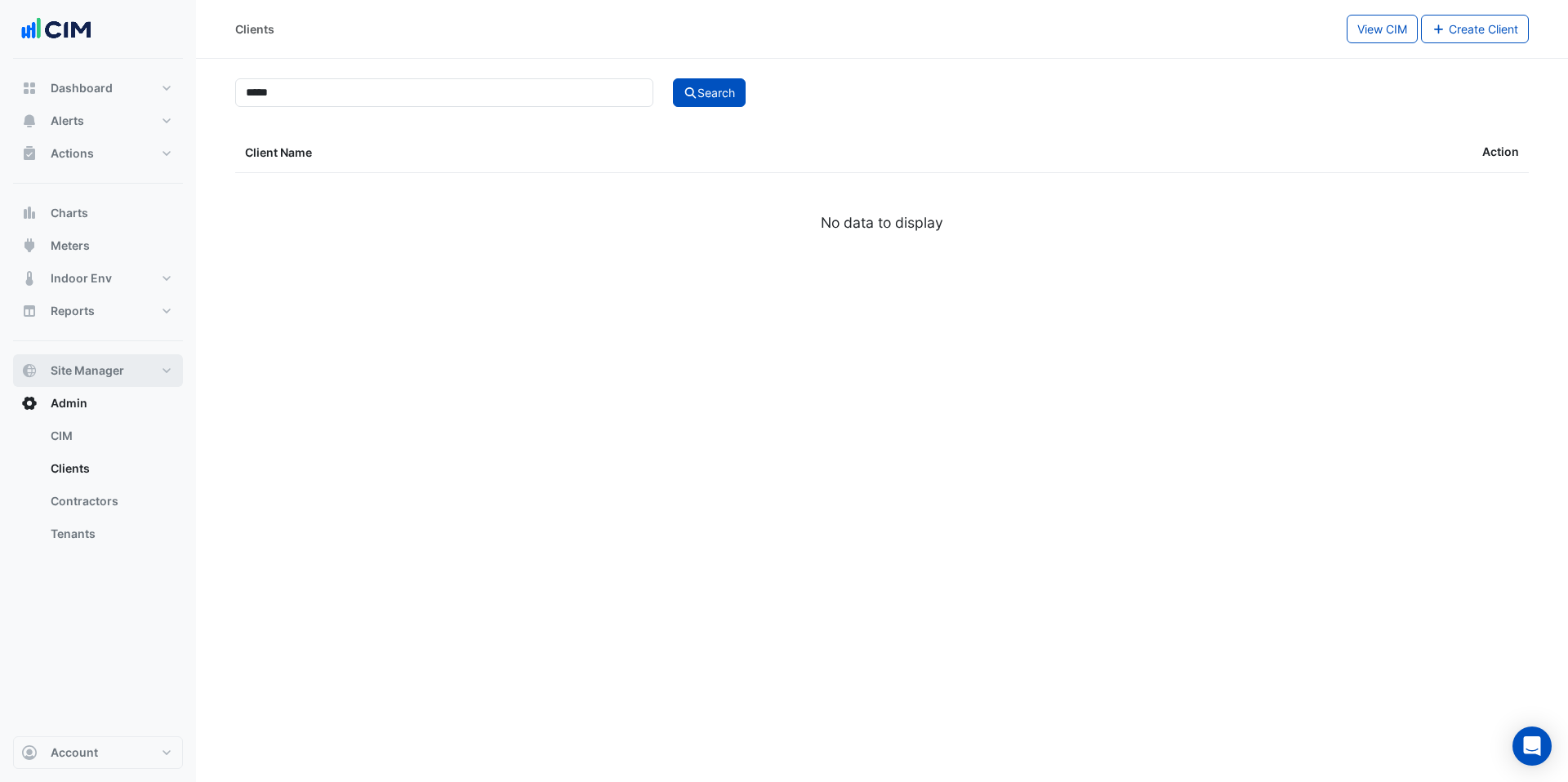 click on "Site Manager" at bounding box center (87, 371) 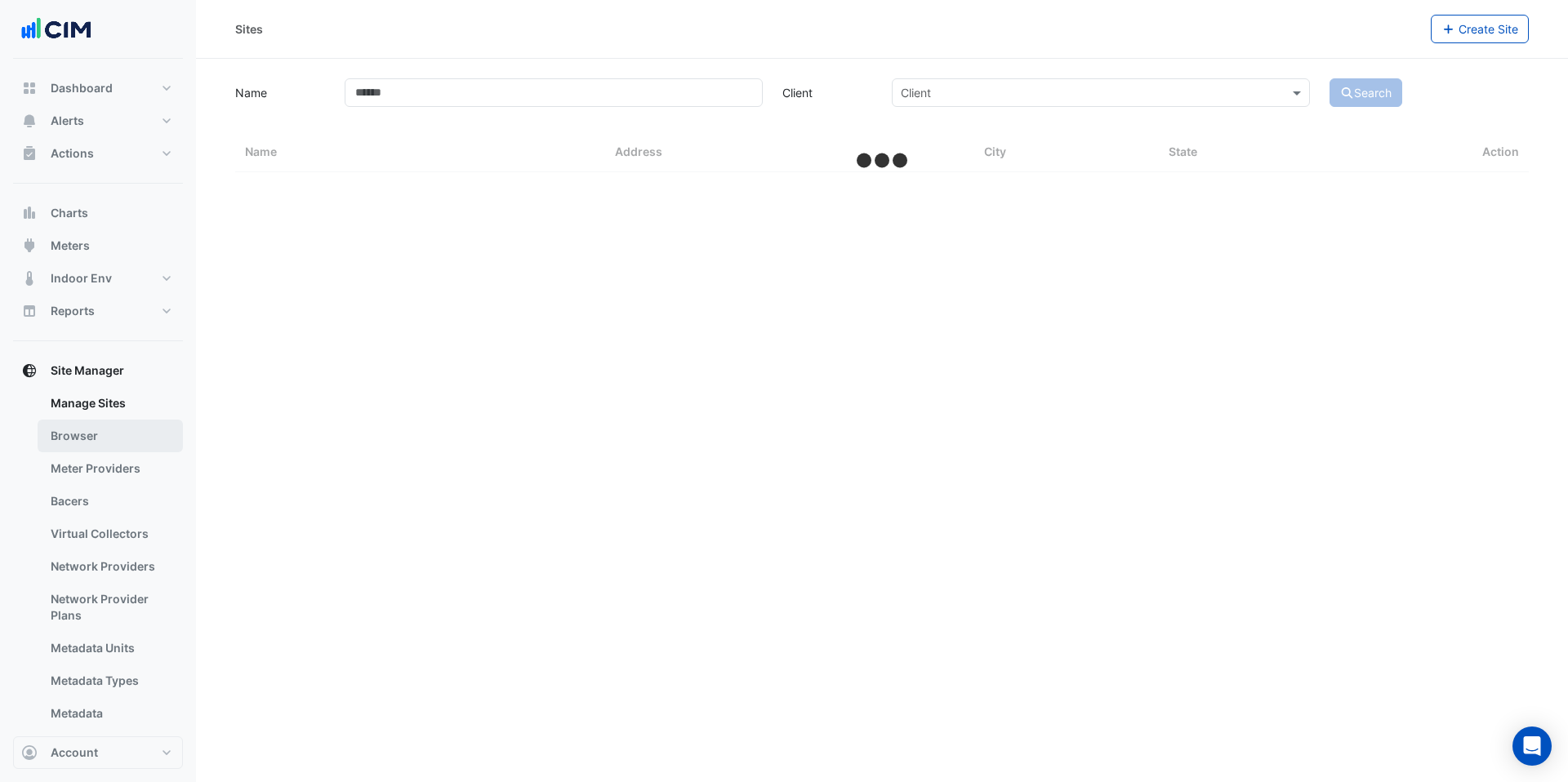 select on "***" 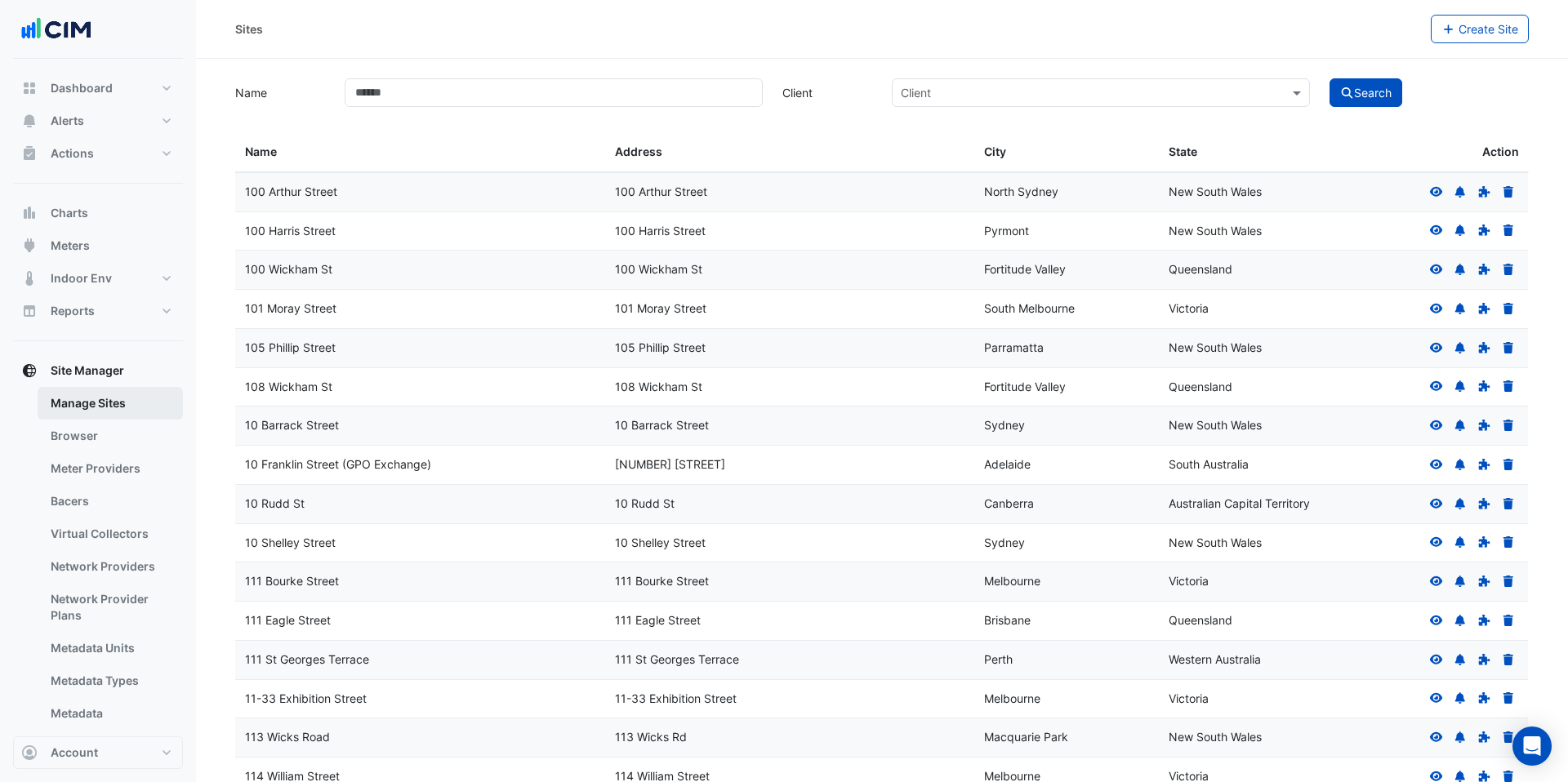 scroll, scrollTop: 134, scrollLeft: 0, axis: vertical 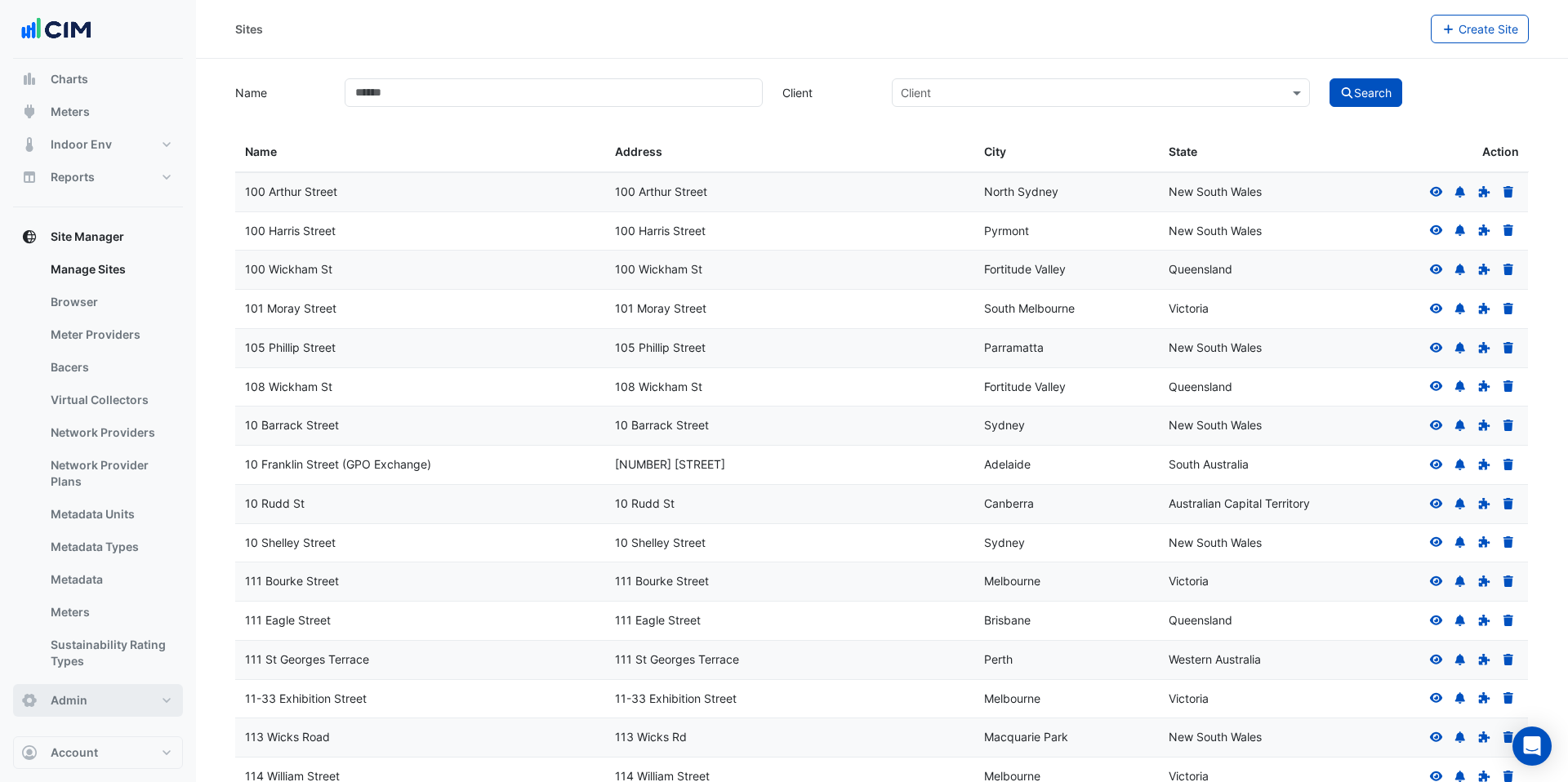 click on "Admin" at bounding box center [98, 700] 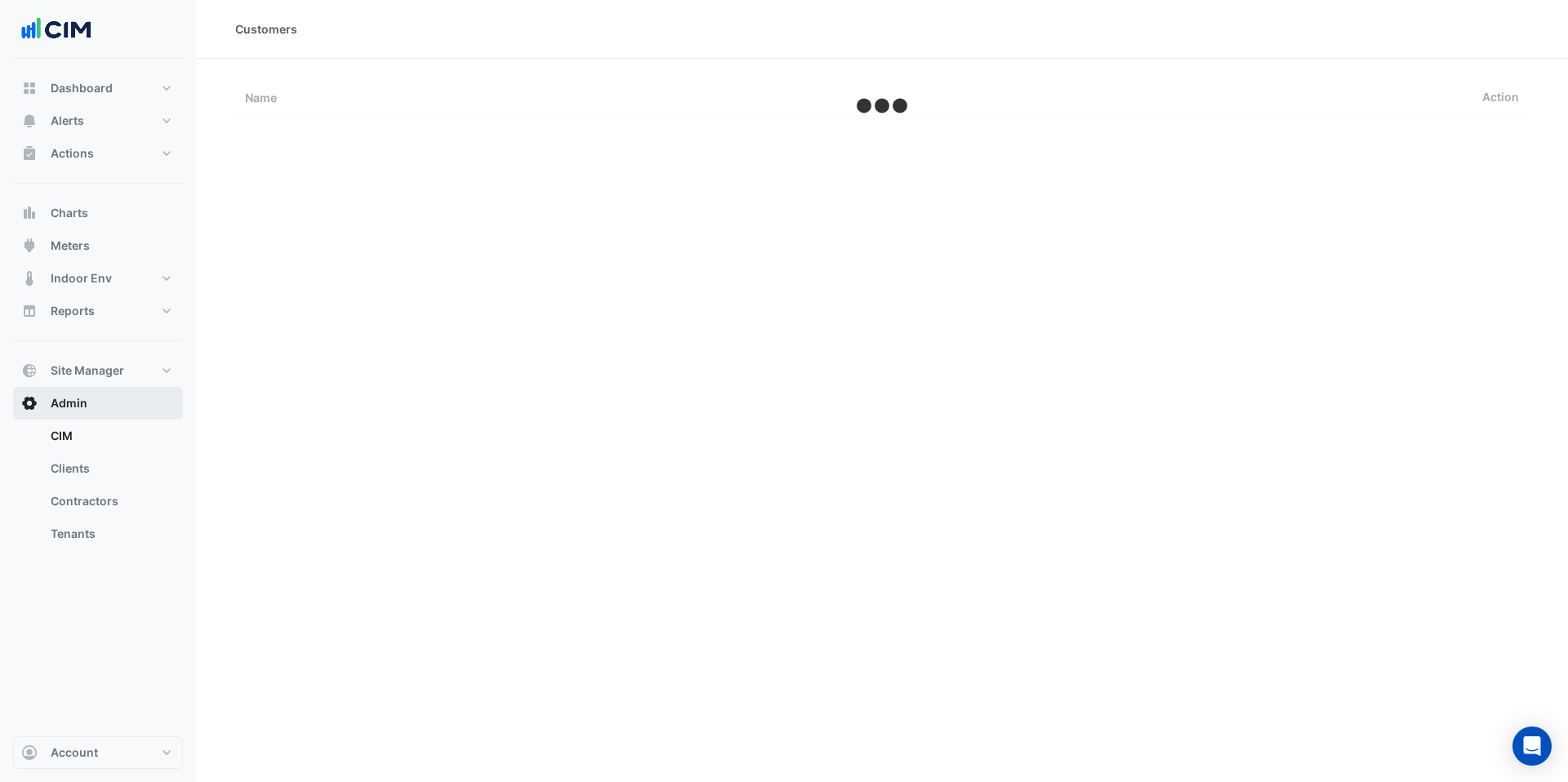 scroll, scrollTop: 0, scrollLeft: 0, axis: both 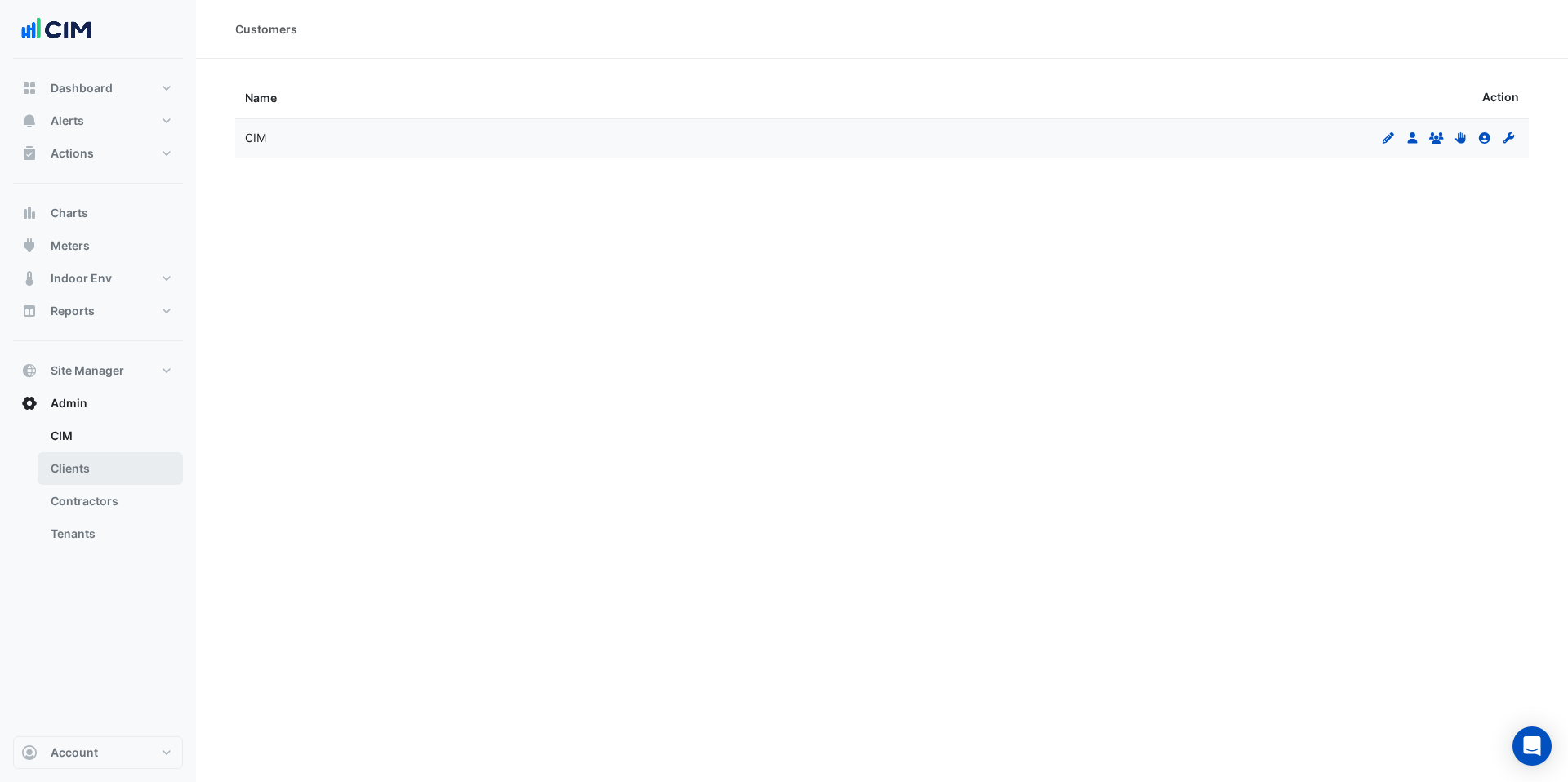 click on "Clients" at bounding box center [110, 469] 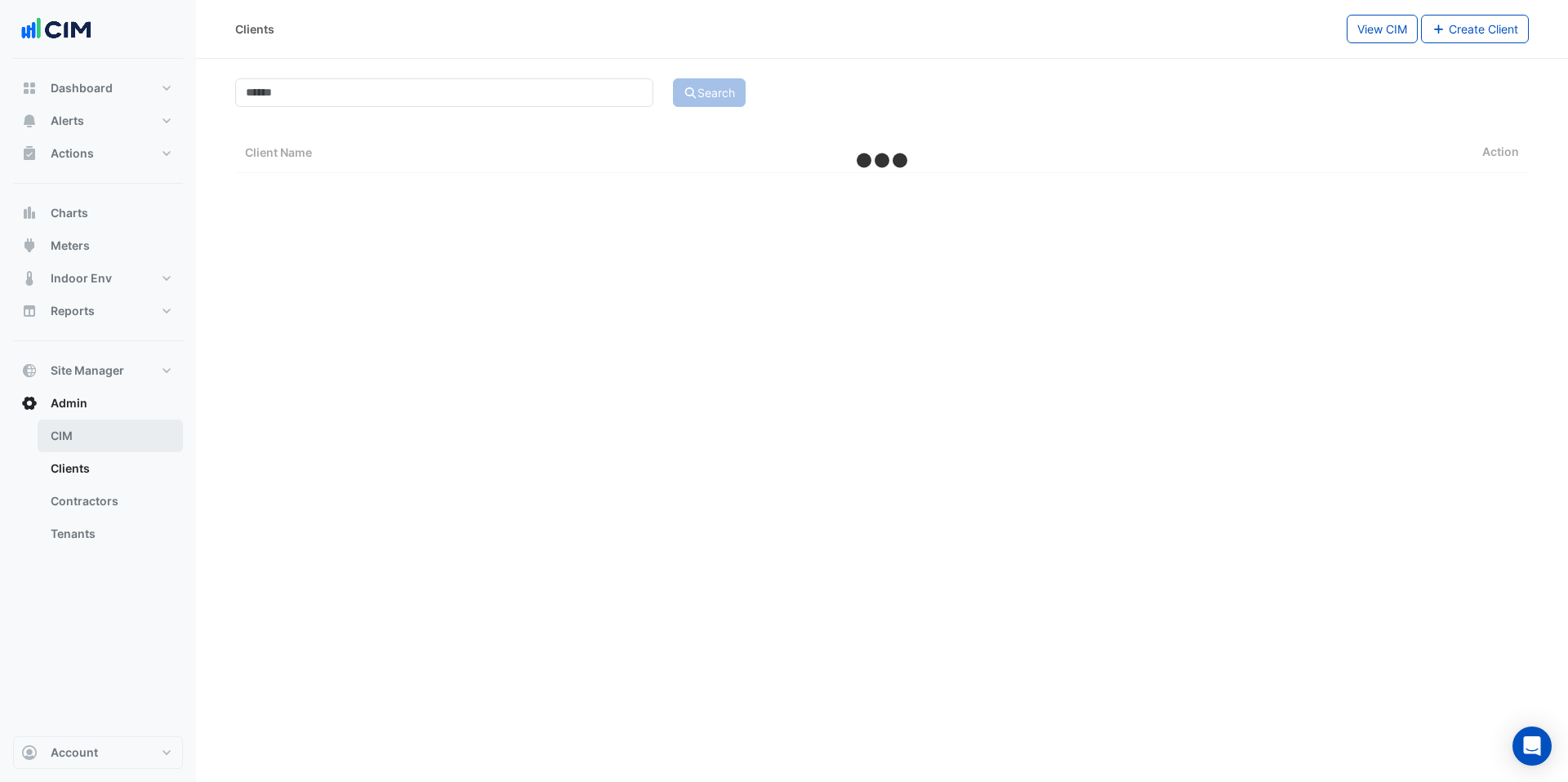 select on "***" 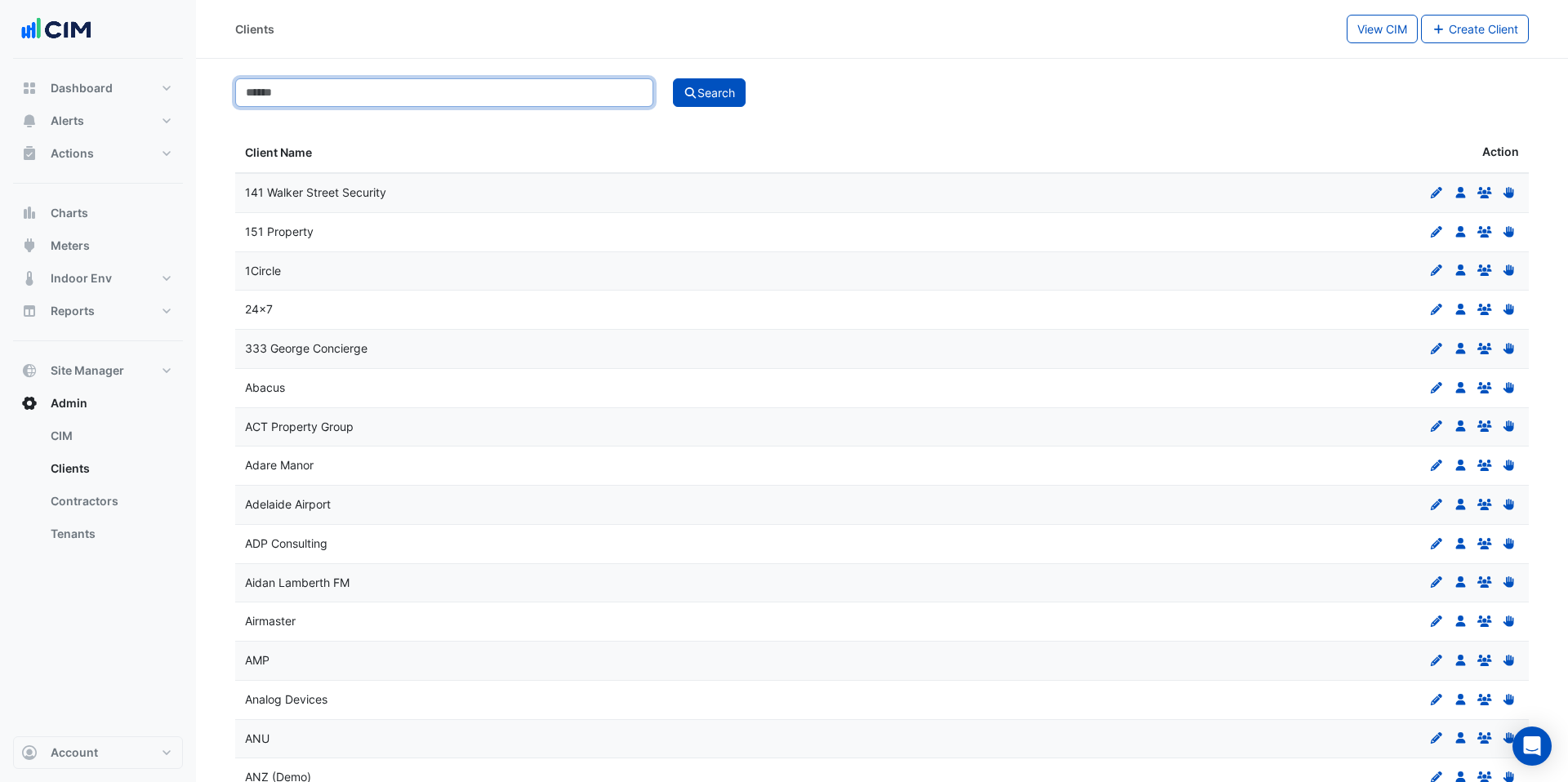 click 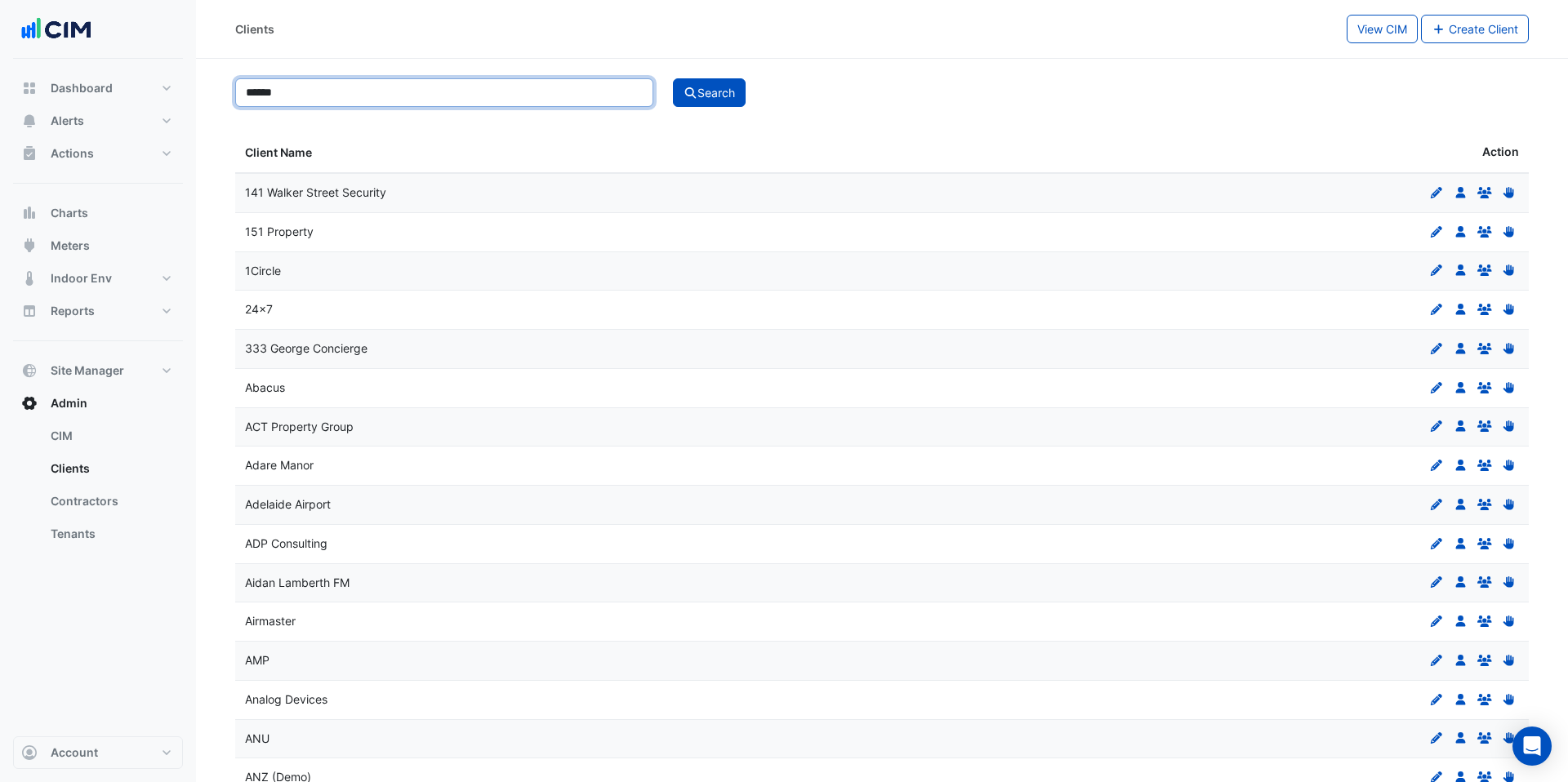 type on "******" 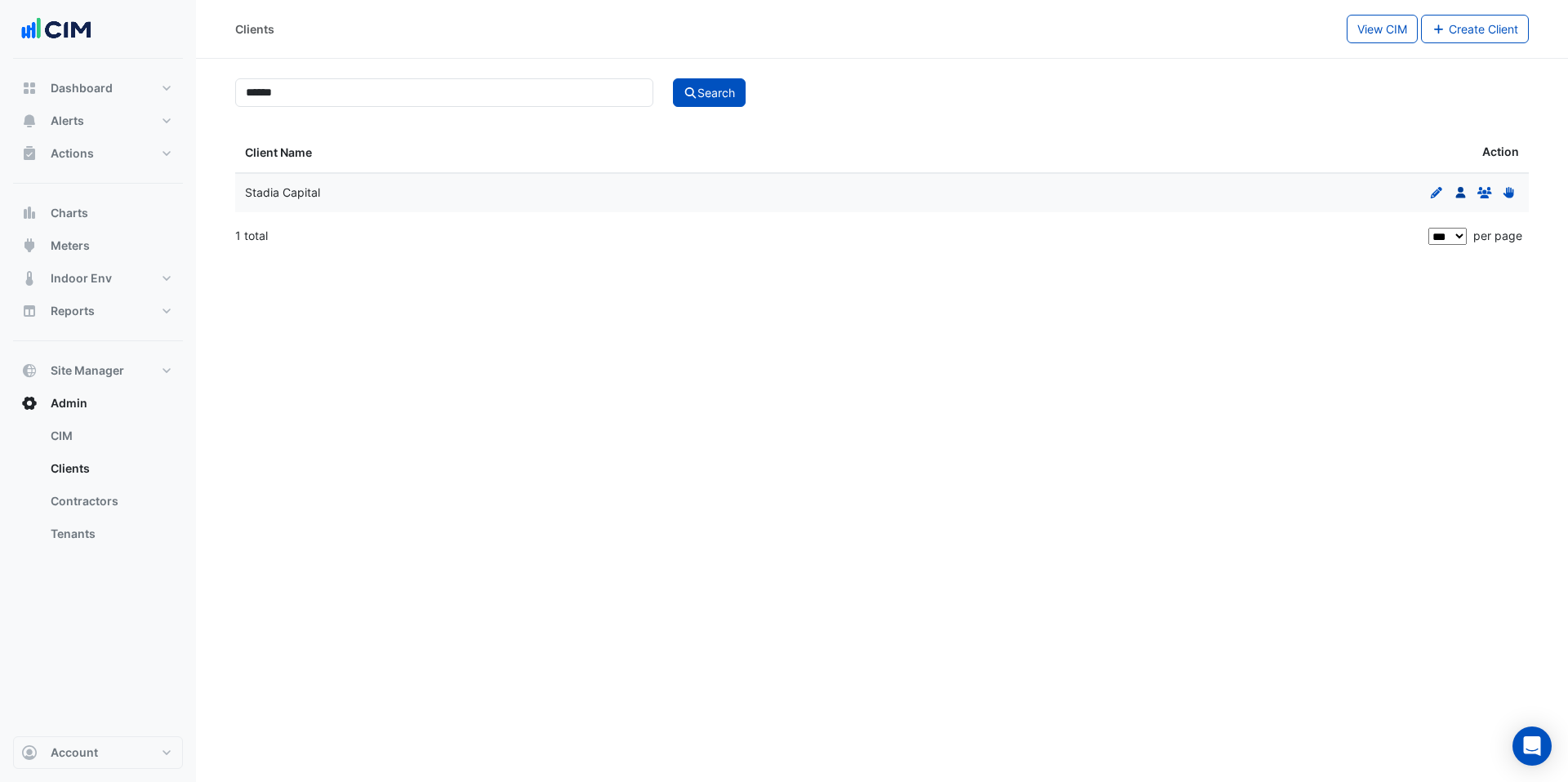 click 